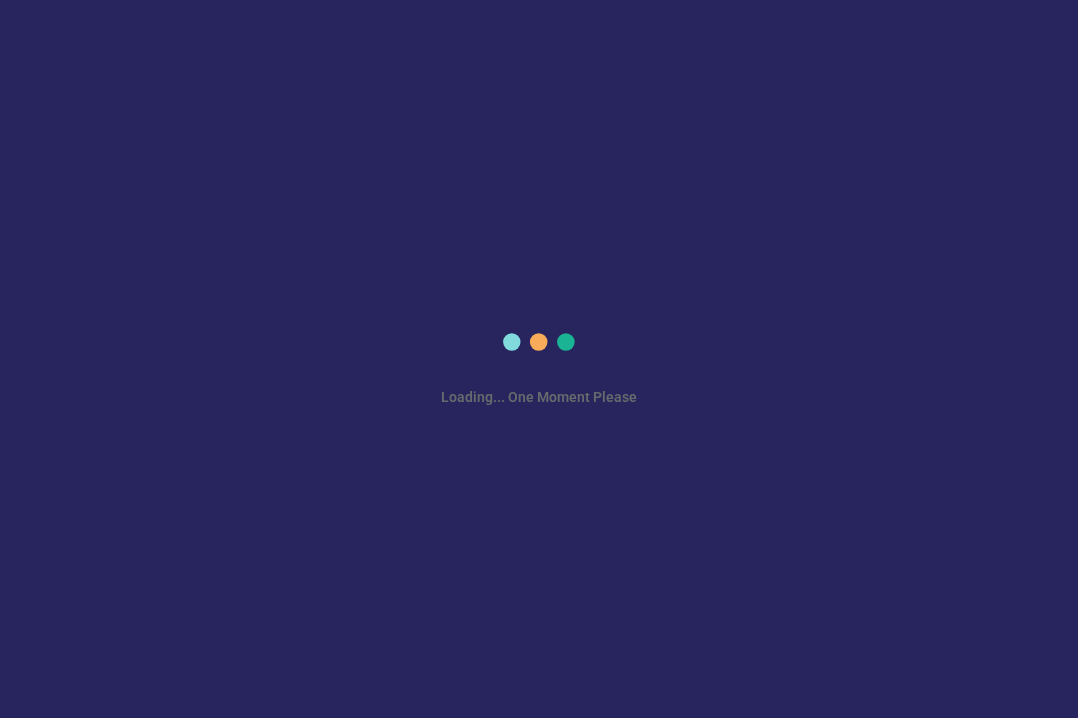 scroll, scrollTop: 0, scrollLeft: 0, axis: both 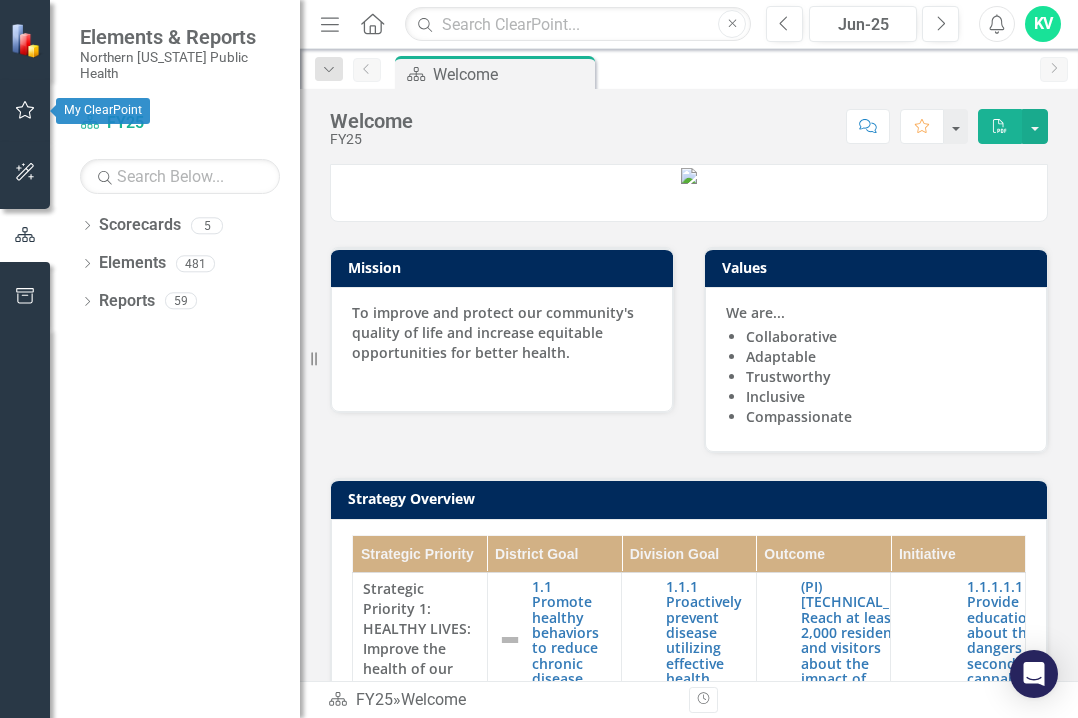 click 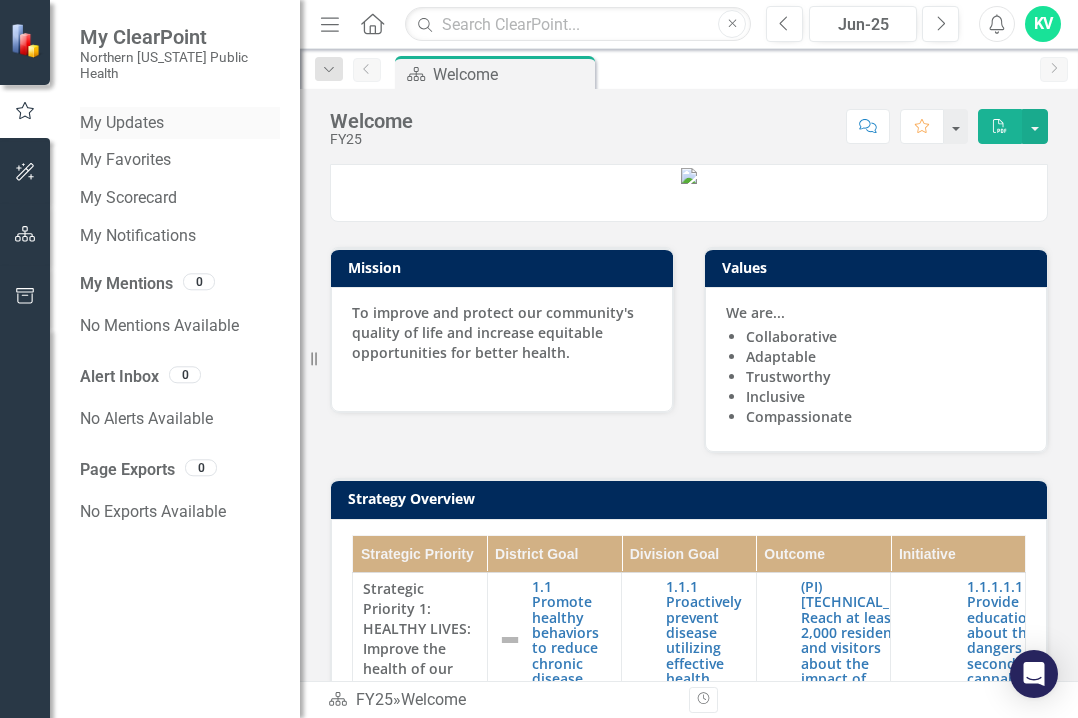 click on "My Updates" at bounding box center [180, 123] 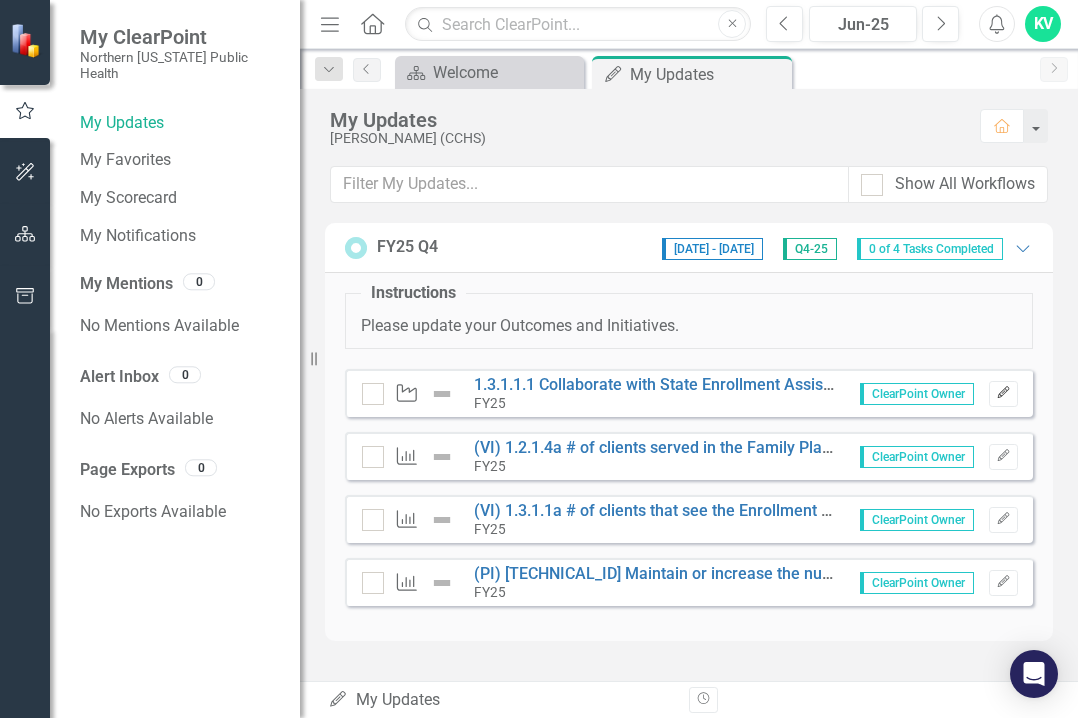 click on "Edit" at bounding box center (1003, 394) 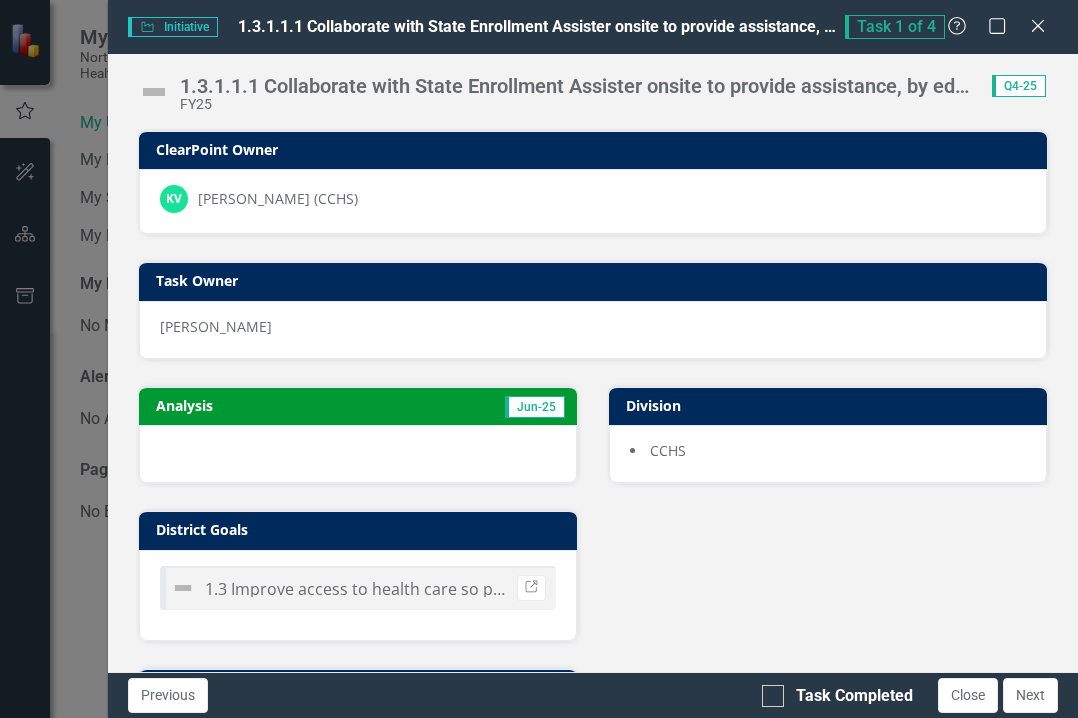 click at bounding box center [154, 92] 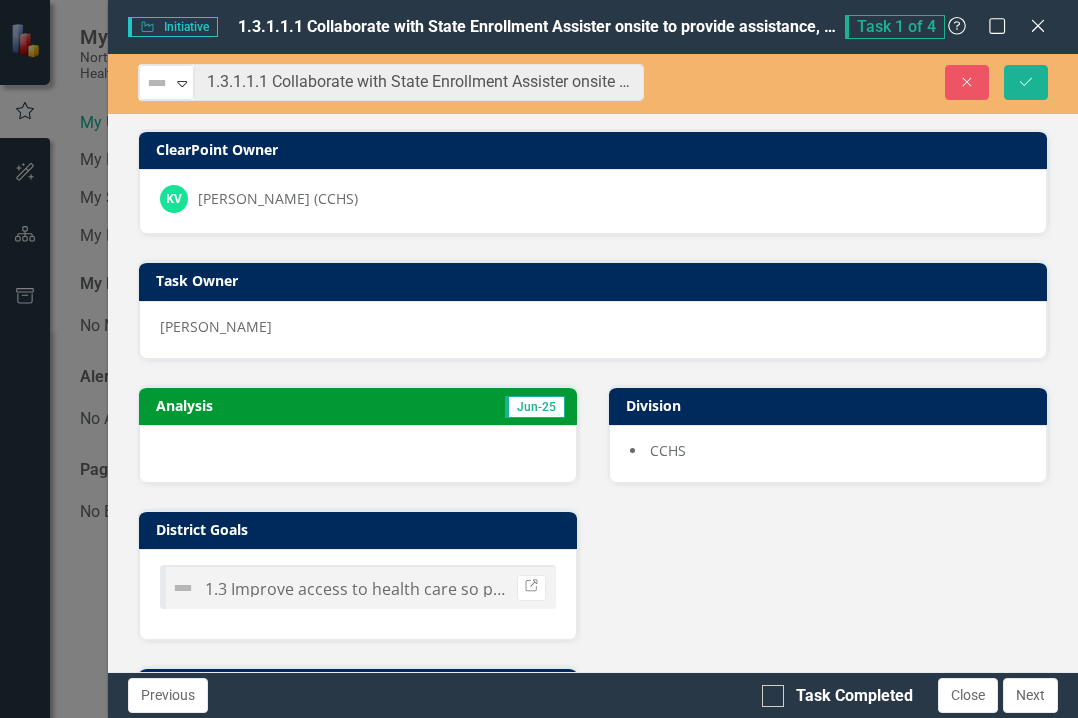 click at bounding box center [157, 83] 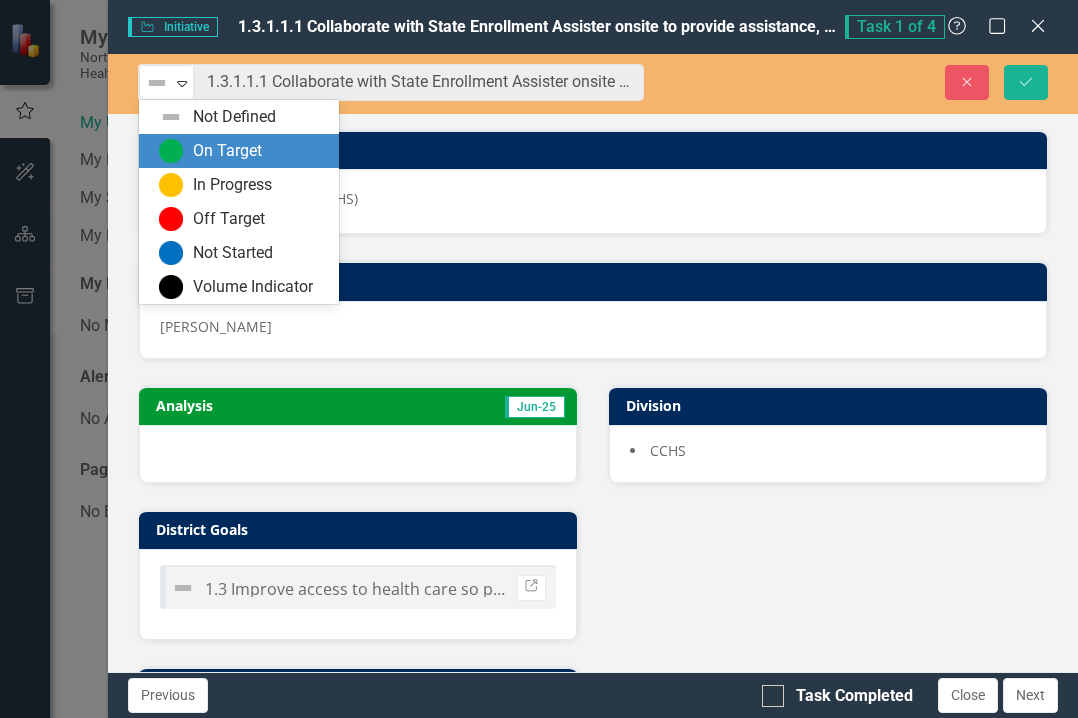 click on "On Target" at bounding box center [227, 151] 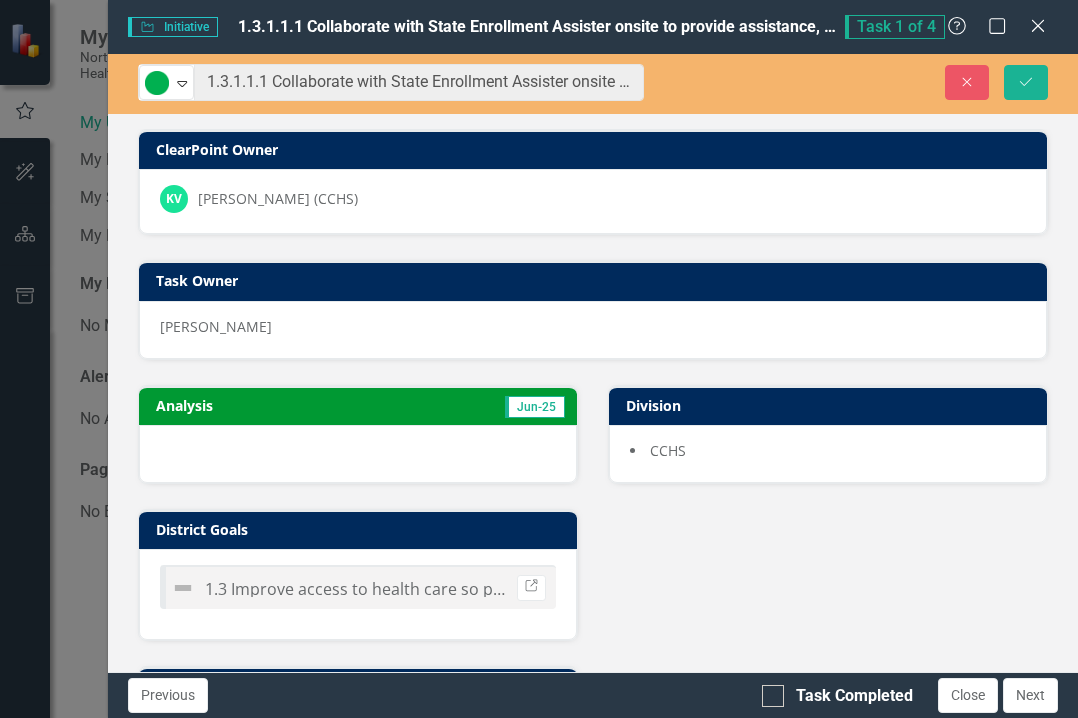 click at bounding box center (358, 454) 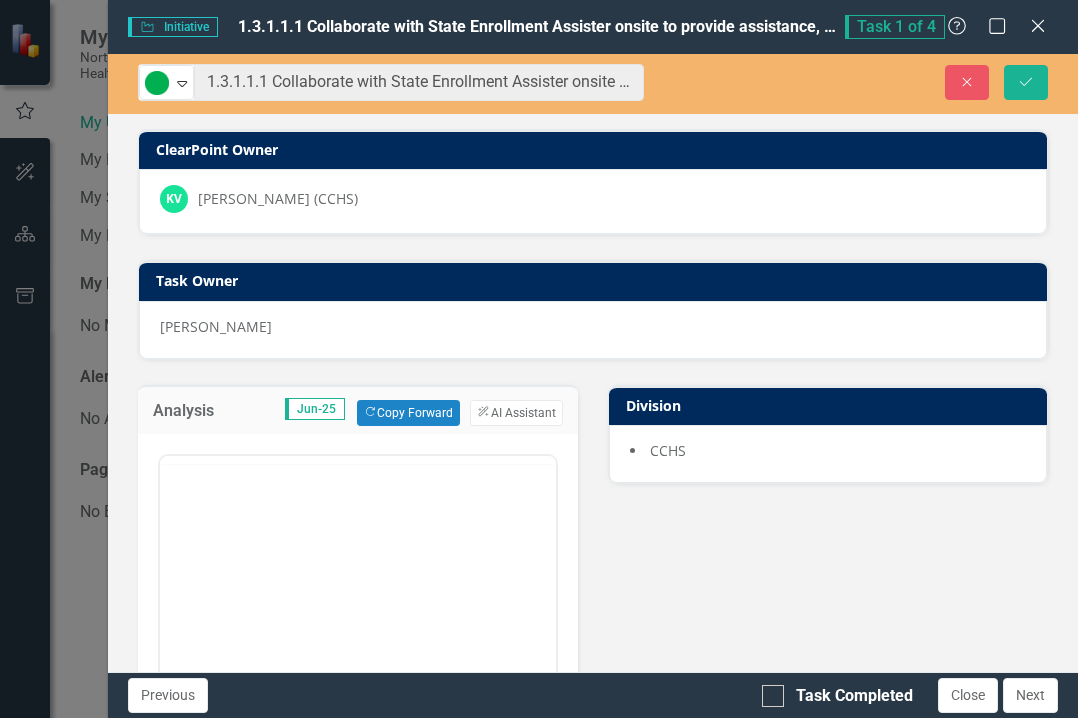 scroll, scrollTop: 0, scrollLeft: 0, axis: both 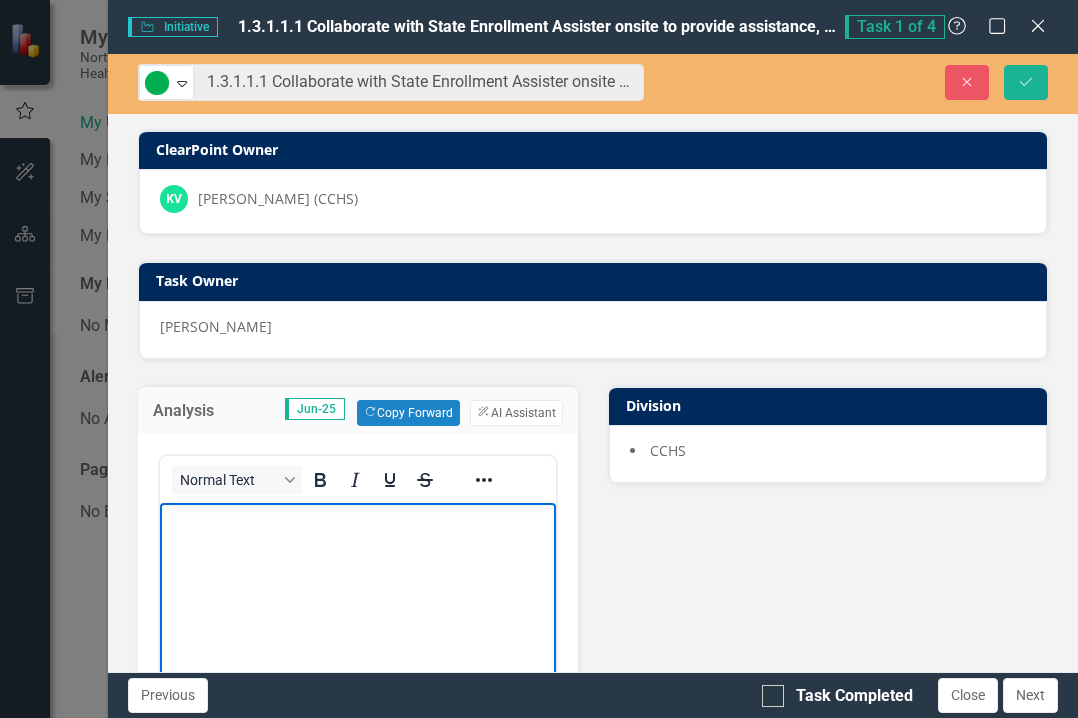 click at bounding box center (357, 519) 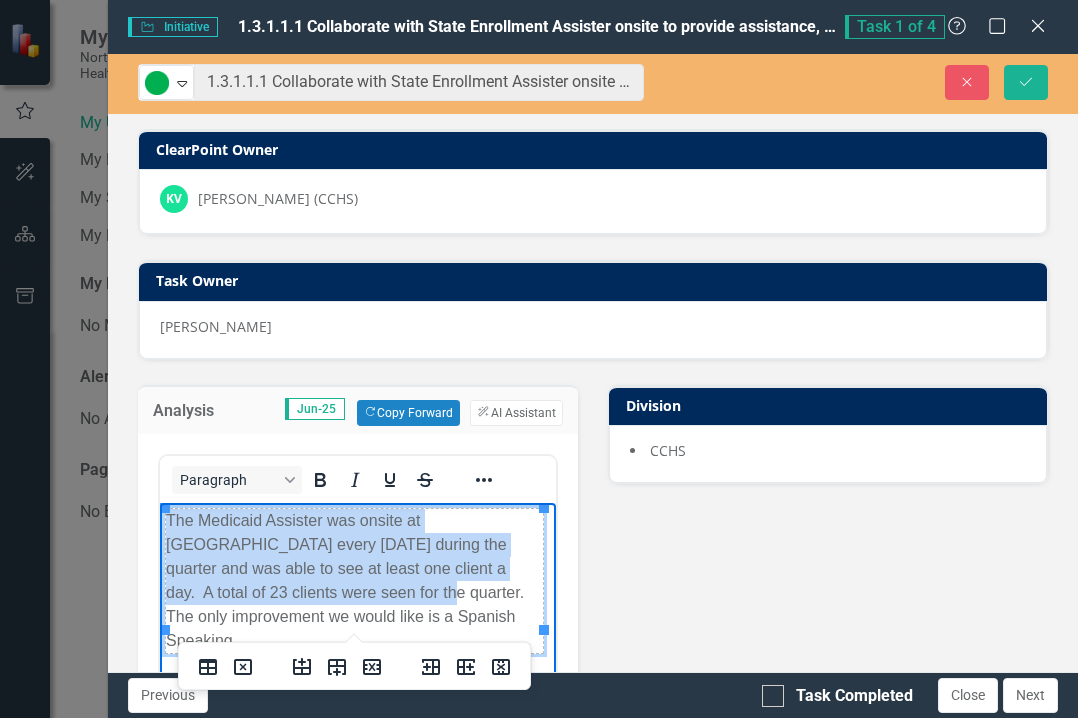 drag, startPoint x: 279, startPoint y: 591, endPoint x: 374, endPoint y: 630, distance: 102.69372 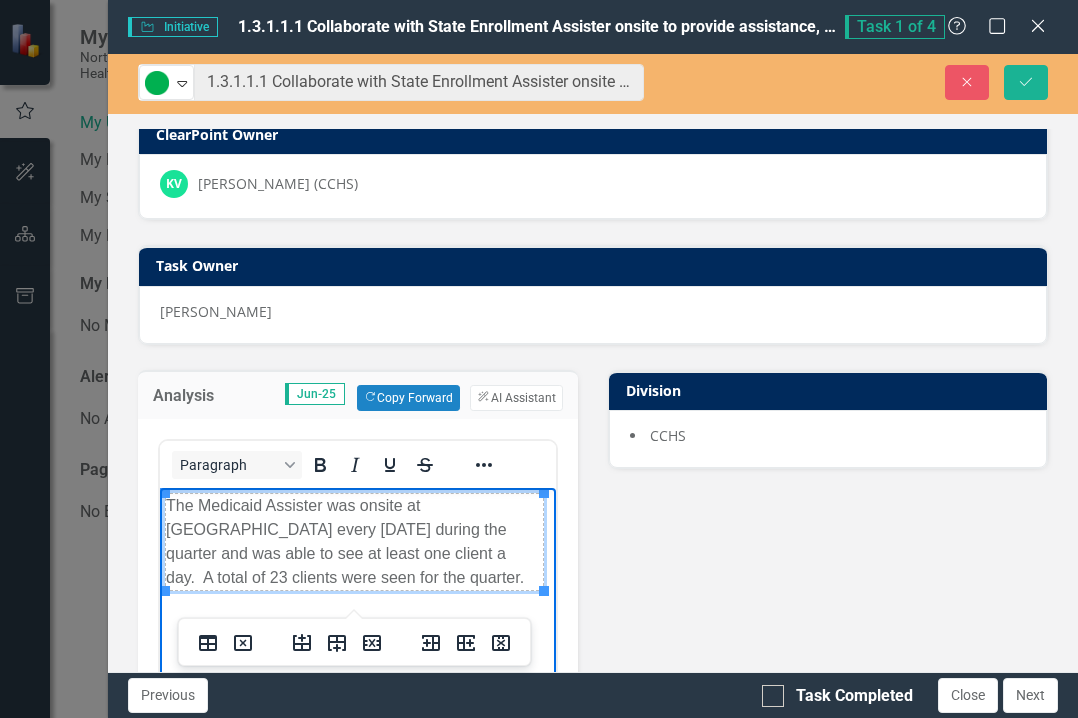 scroll, scrollTop: 0, scrollLeft: 0, axis: both 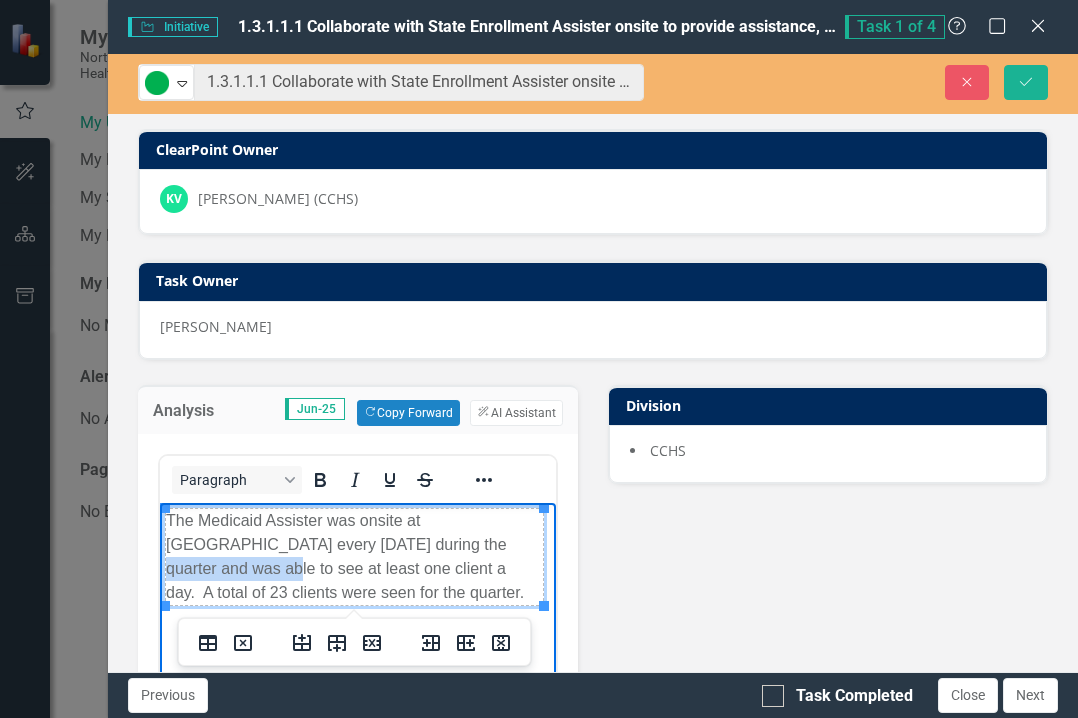 drag, startPoint x: 389, startPoint y: 541, endPoint x: 532, endPoint y: 550, distance: 143.28294 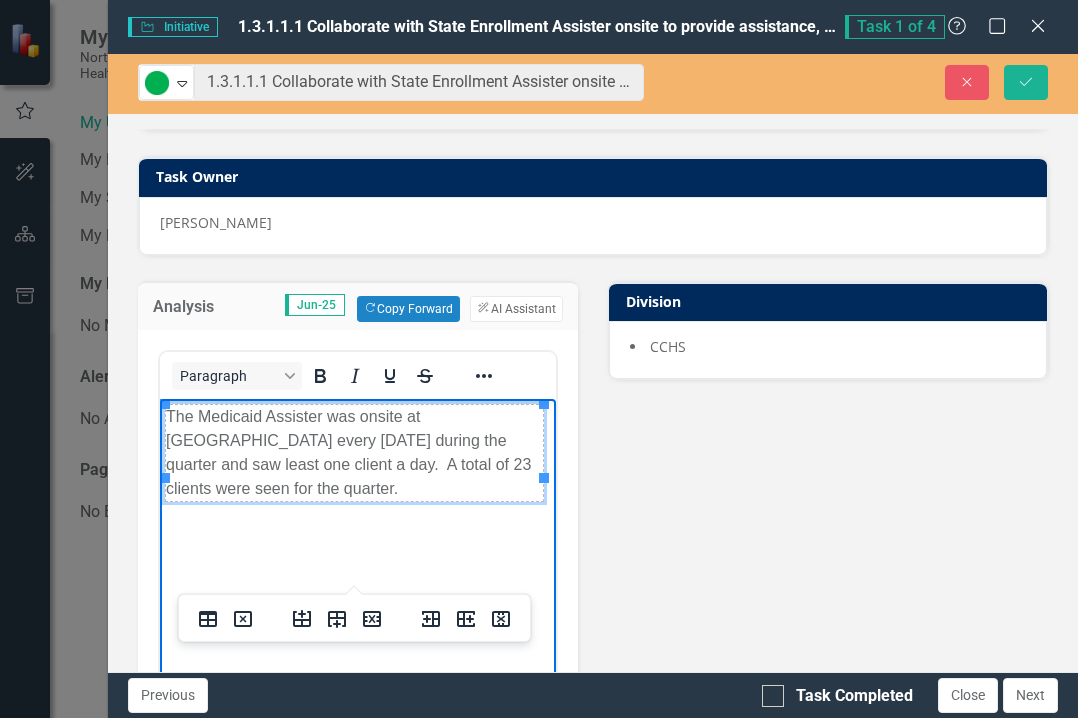 scroll, scrollTop: 0, scrollLeft: 0, axis: both 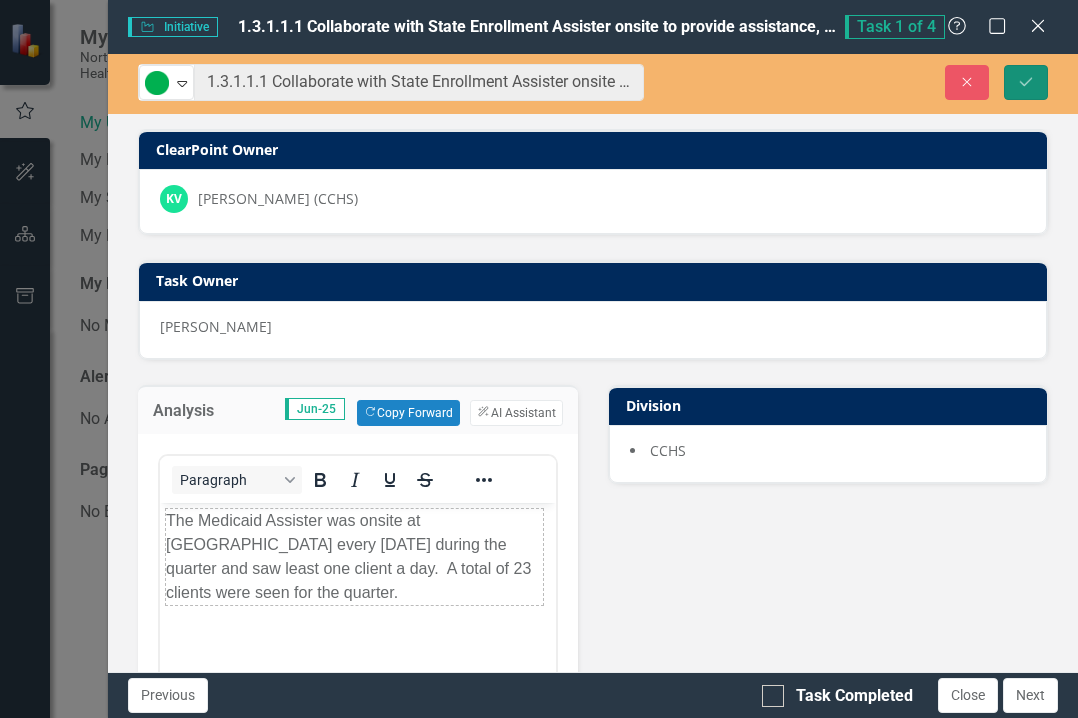 click 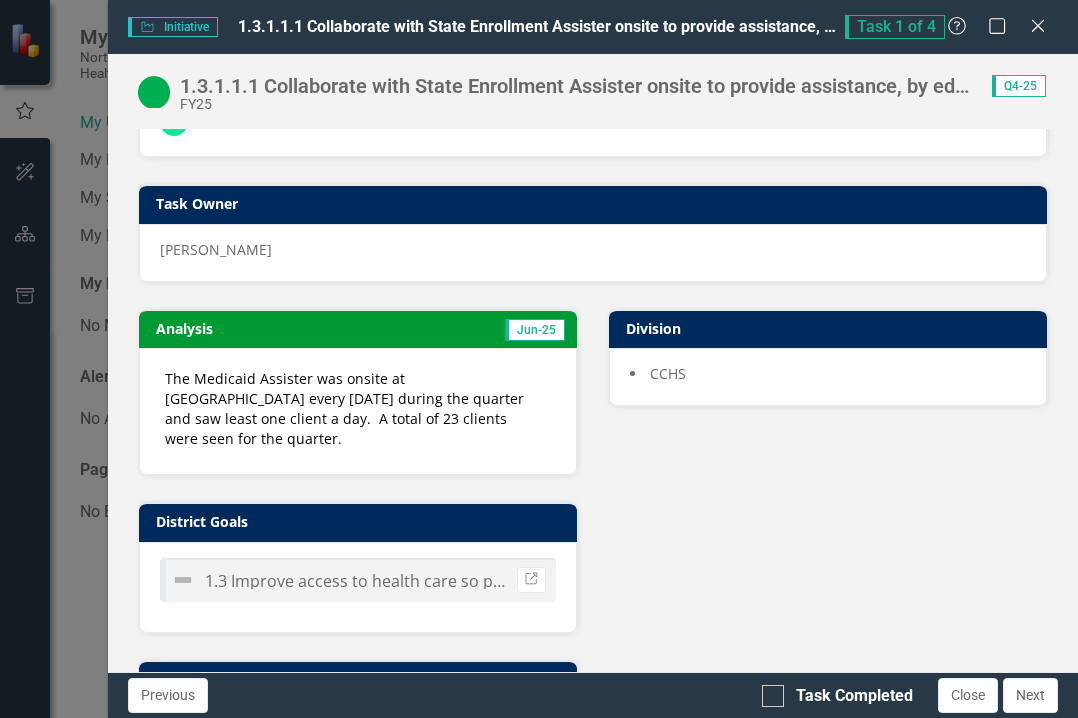 scroll, scrollTop: 0, scrollLeft: 0, axis: both 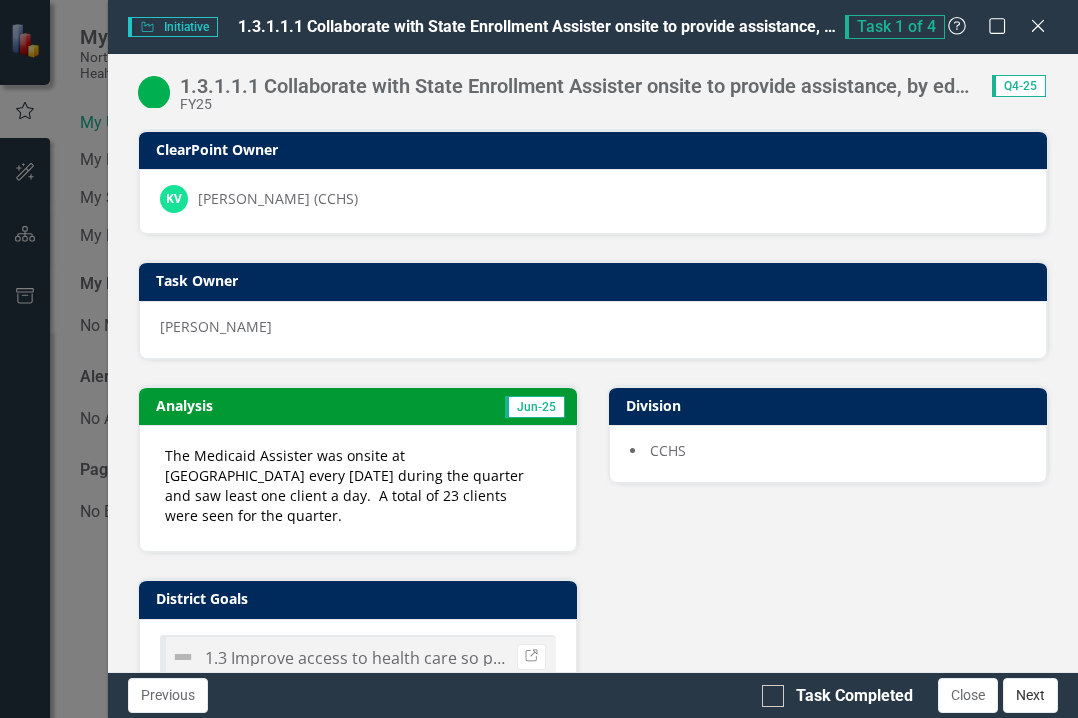 click on "Next" at bounding box center [1030, 695] 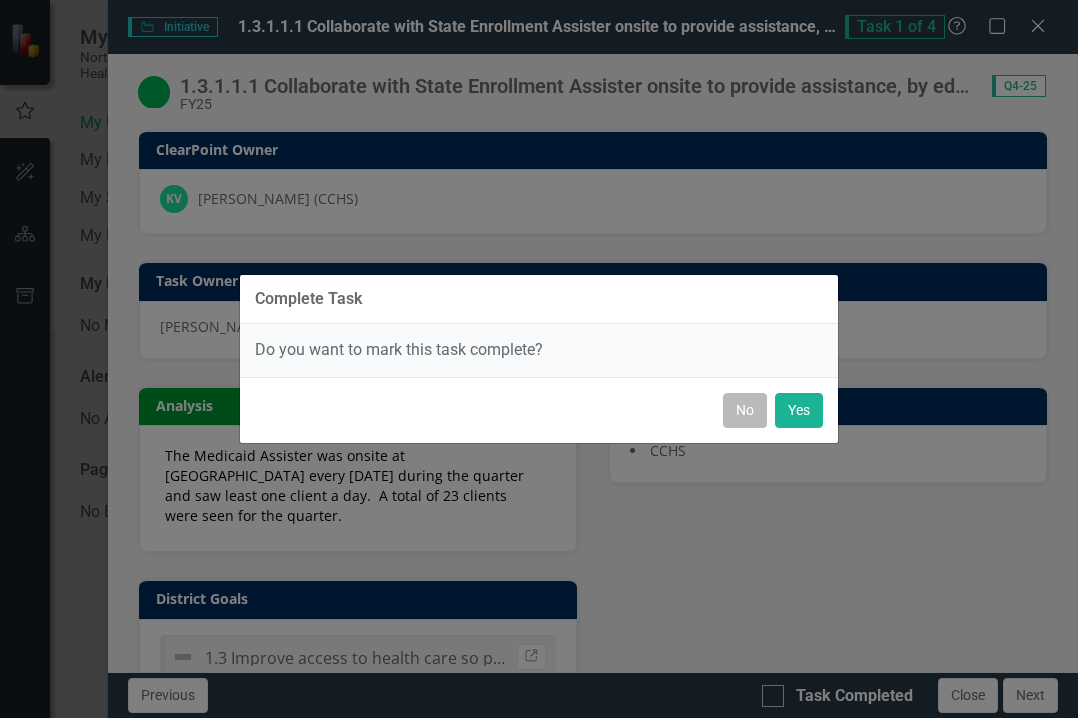 click on "No" at bounding box center [745, 410] 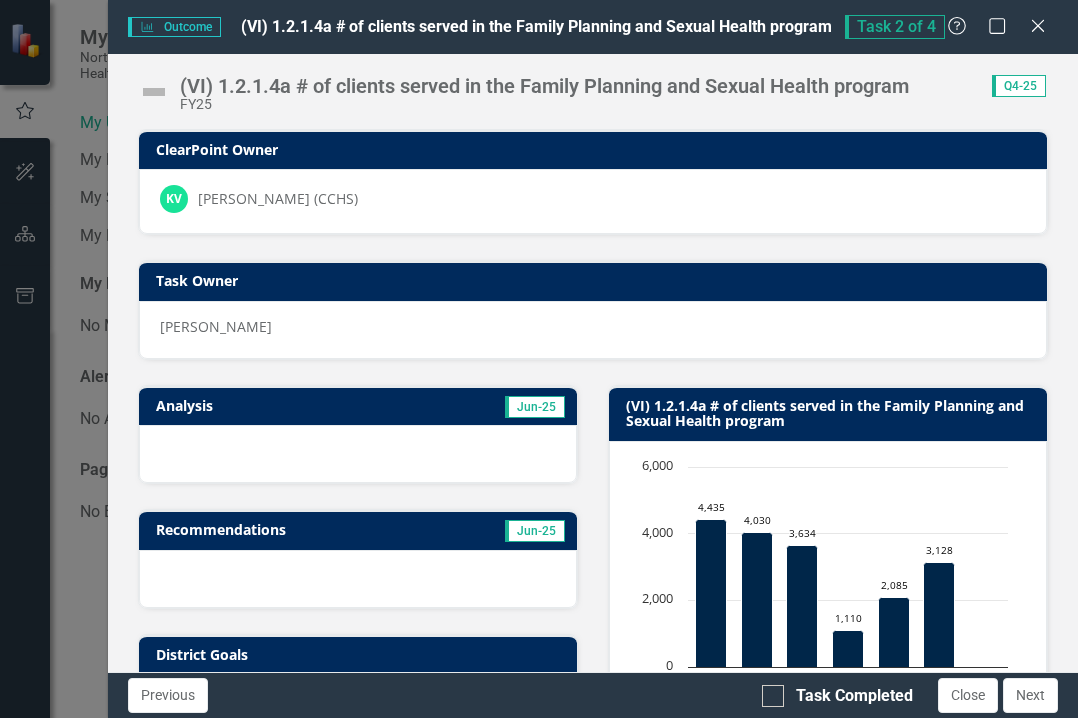 click at bounding box center (154, 92) 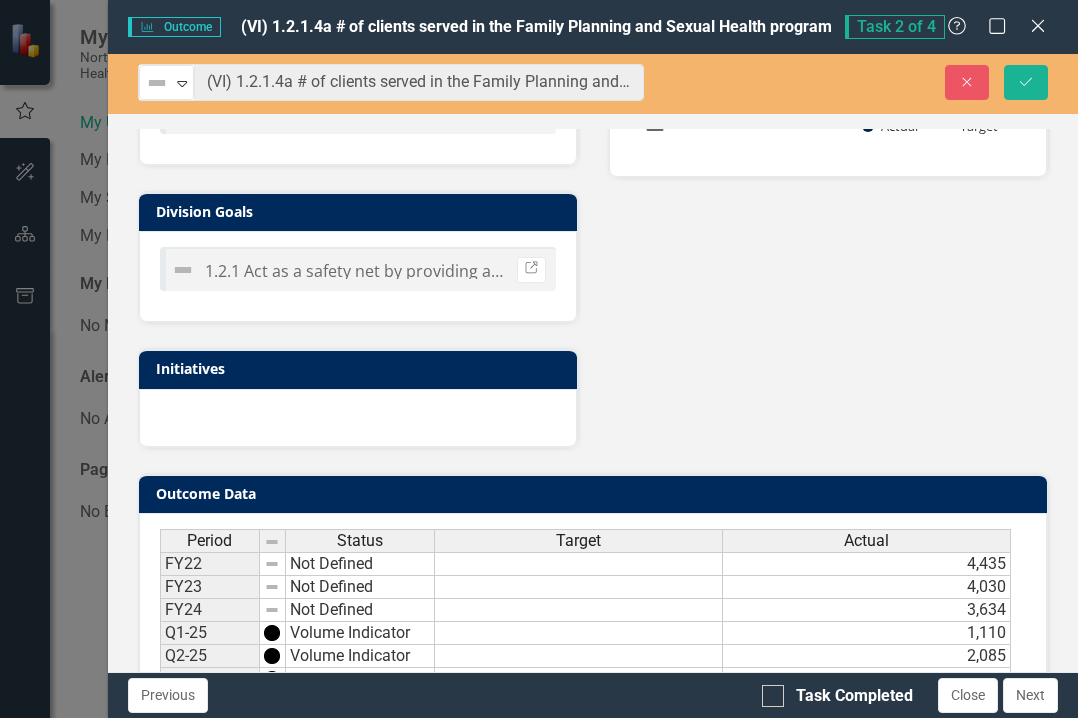 scroll, scrollTop: 708, scrollLeft: 0, axis: vertical 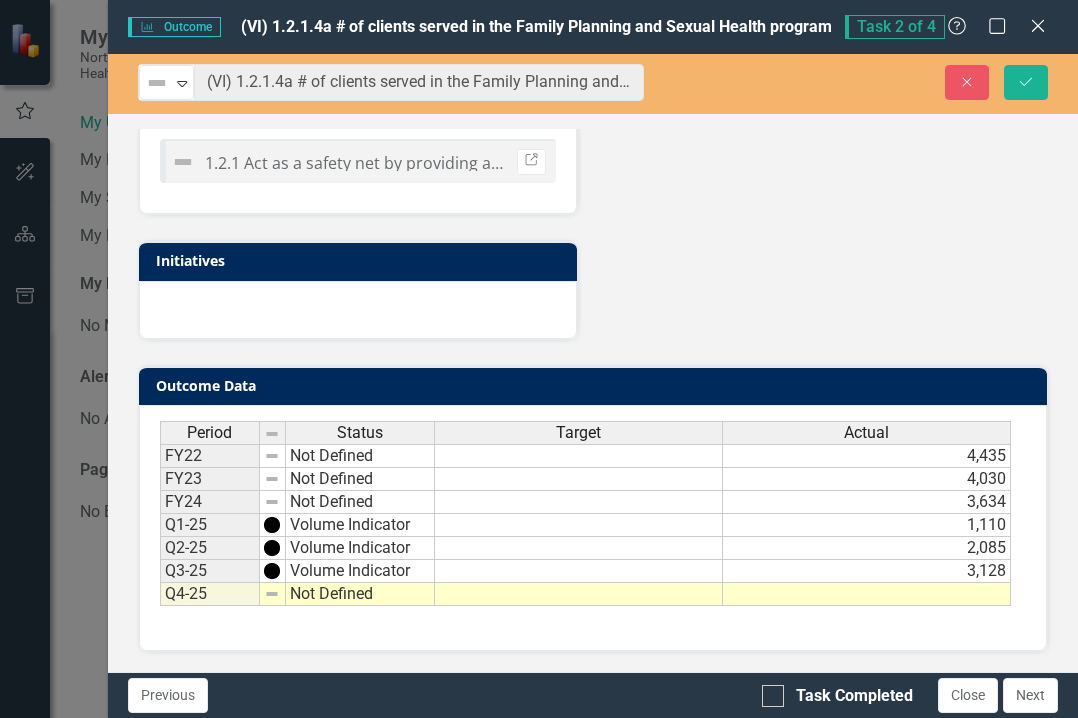 click on "Not Defined" at bounding box center [360, 594] 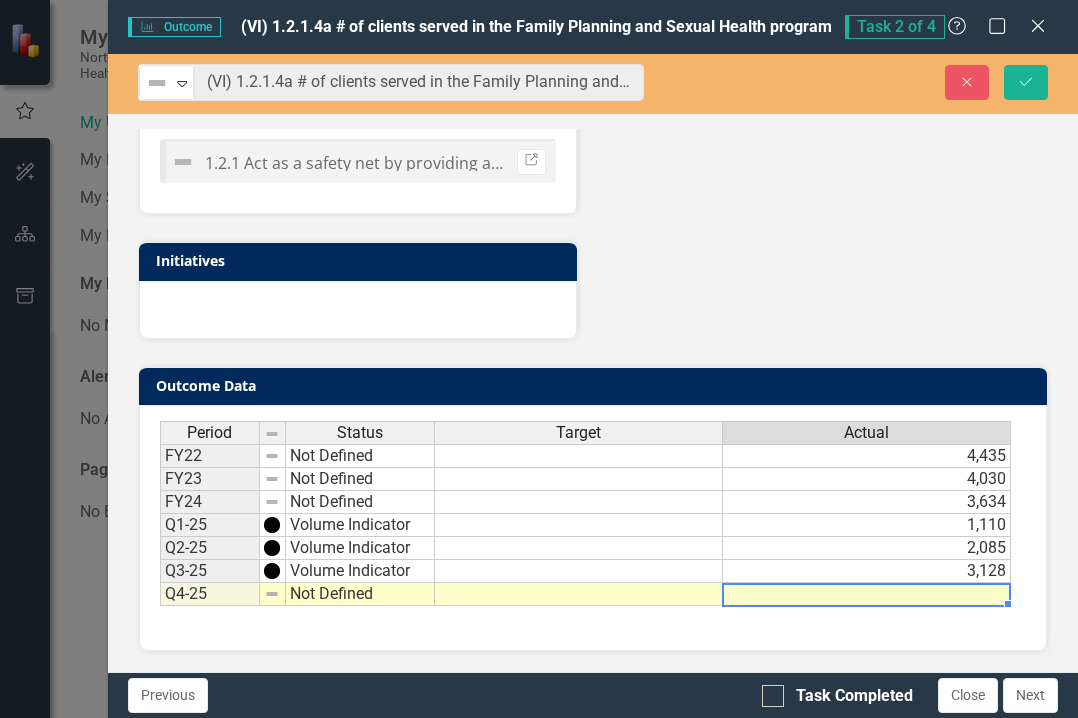 click at bounding box center [867, 594] 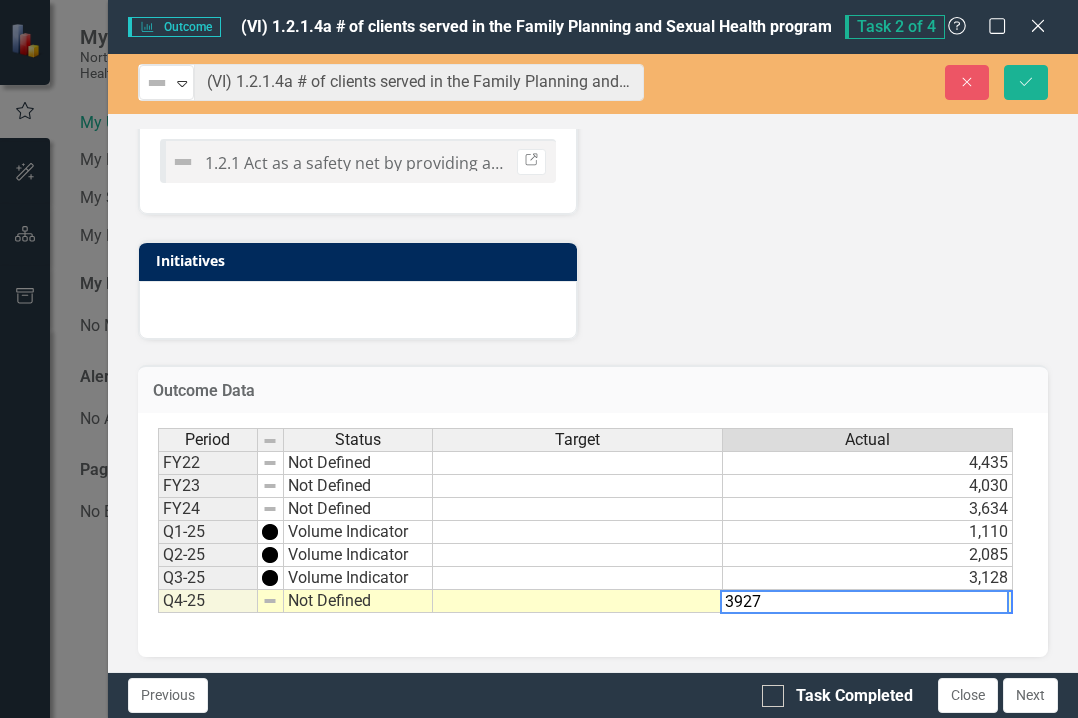 type on "3927" 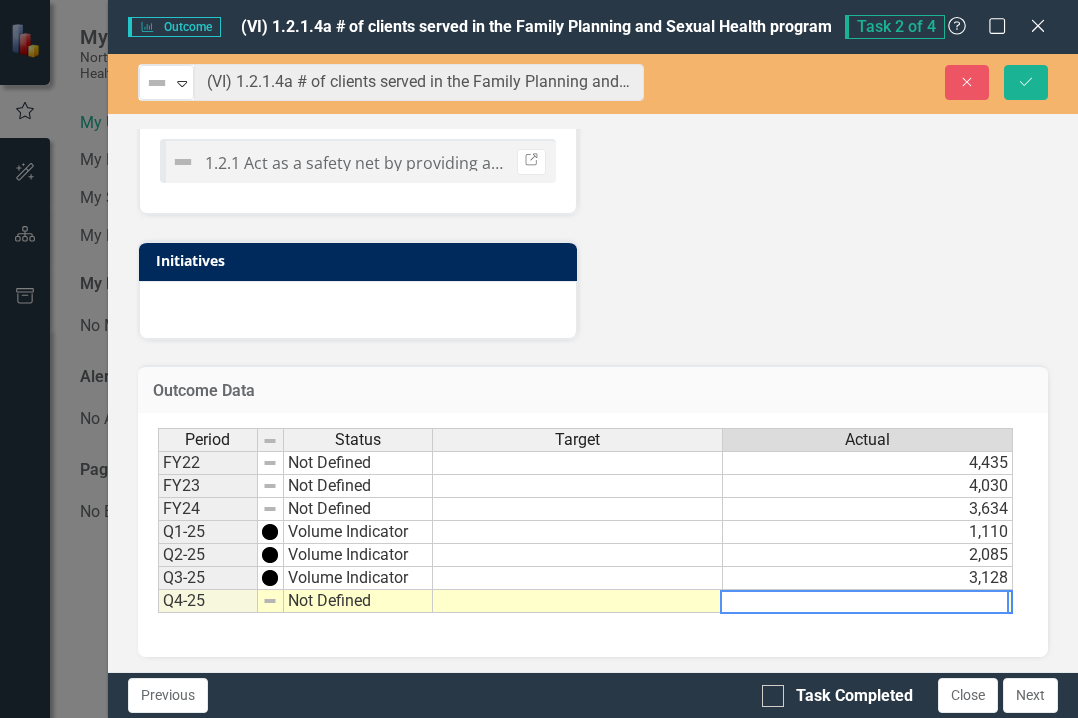 click at bounding box center [578, 601] 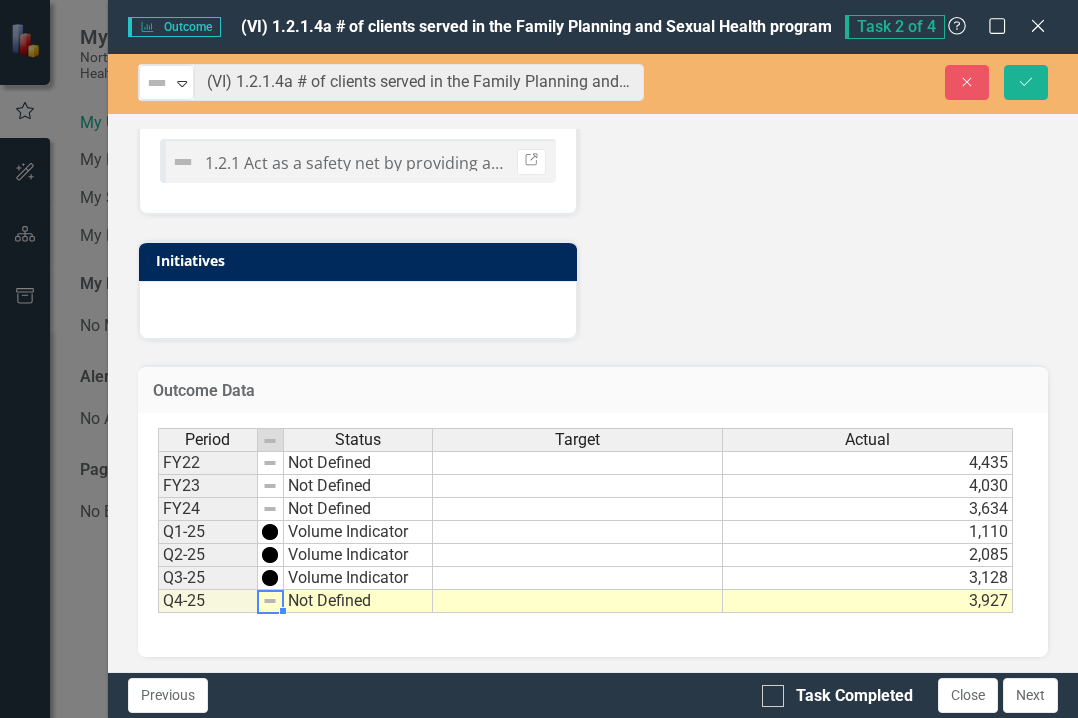 click at bounding box center [270, 601] 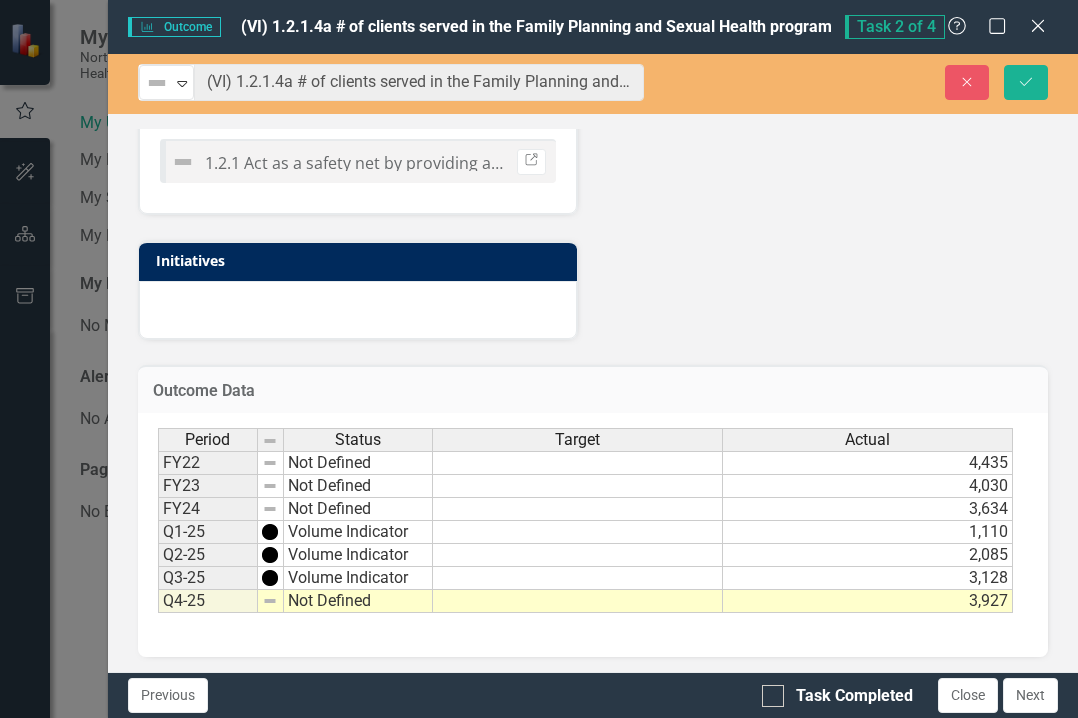 click at bounding box center (183, 162) 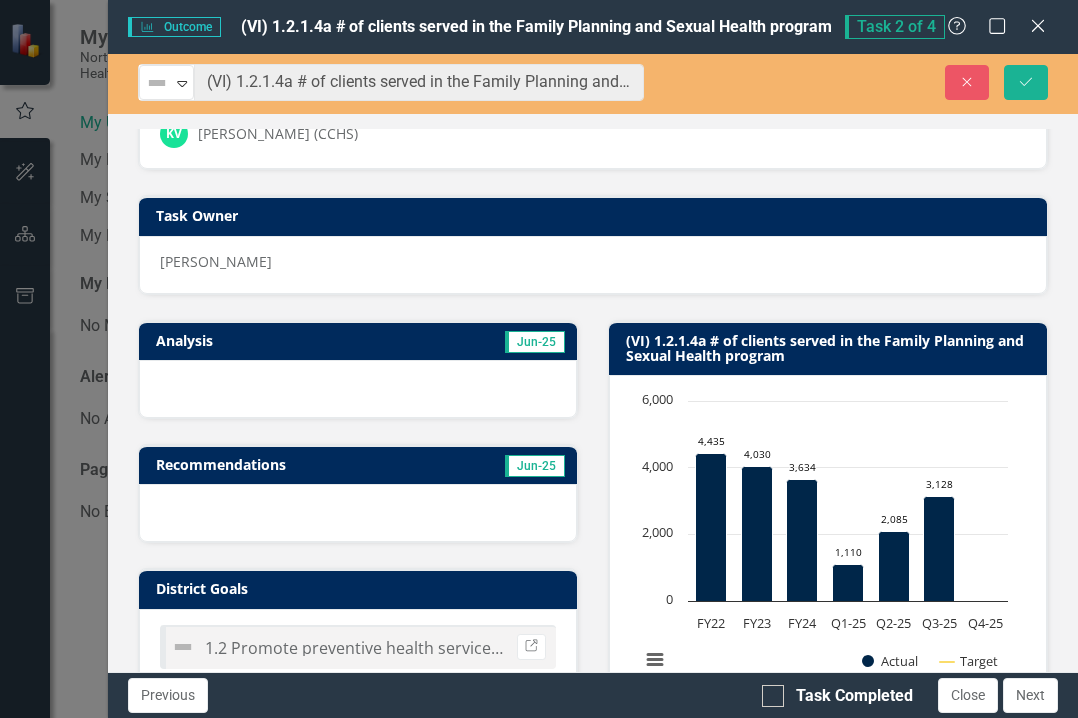 scroll, scrollTop: 100, scrollLeft: 0, axis: vertical 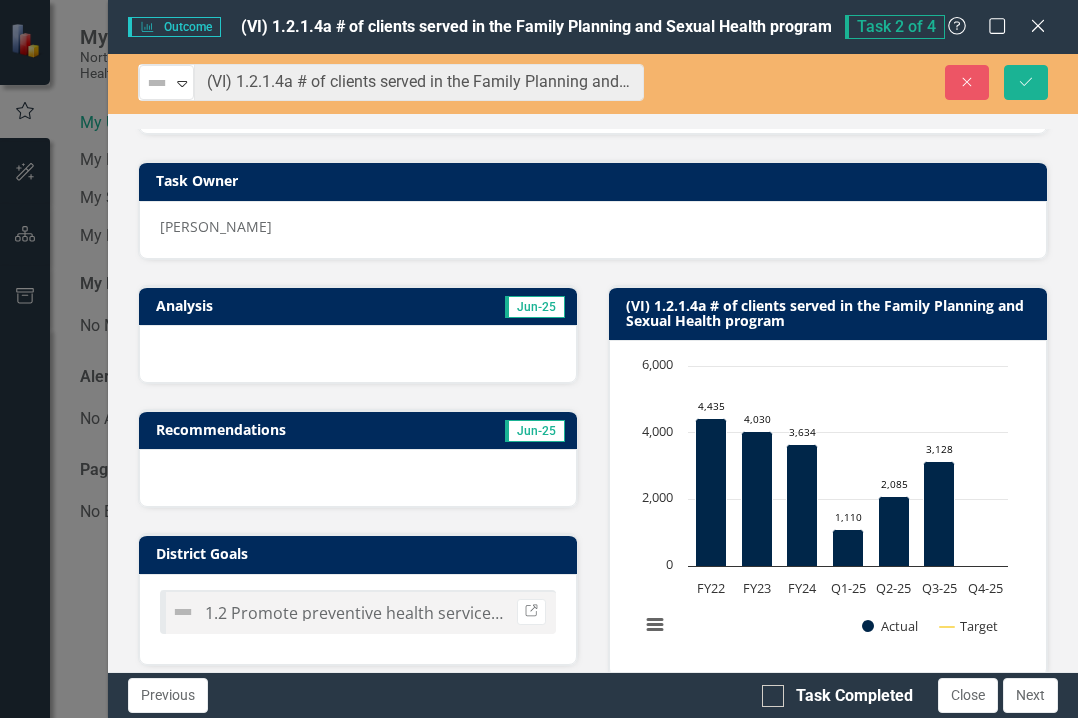 click at bounding box center (358, 354) 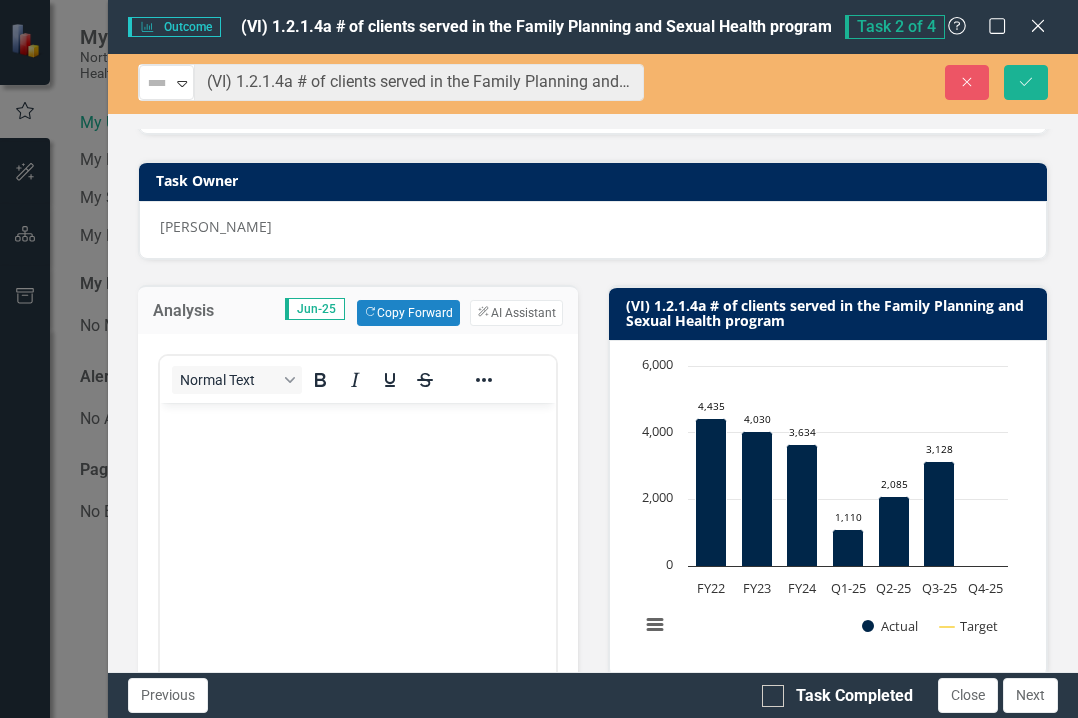 scroll, scrollTop: 0, scrollLeft: 0, axis: both 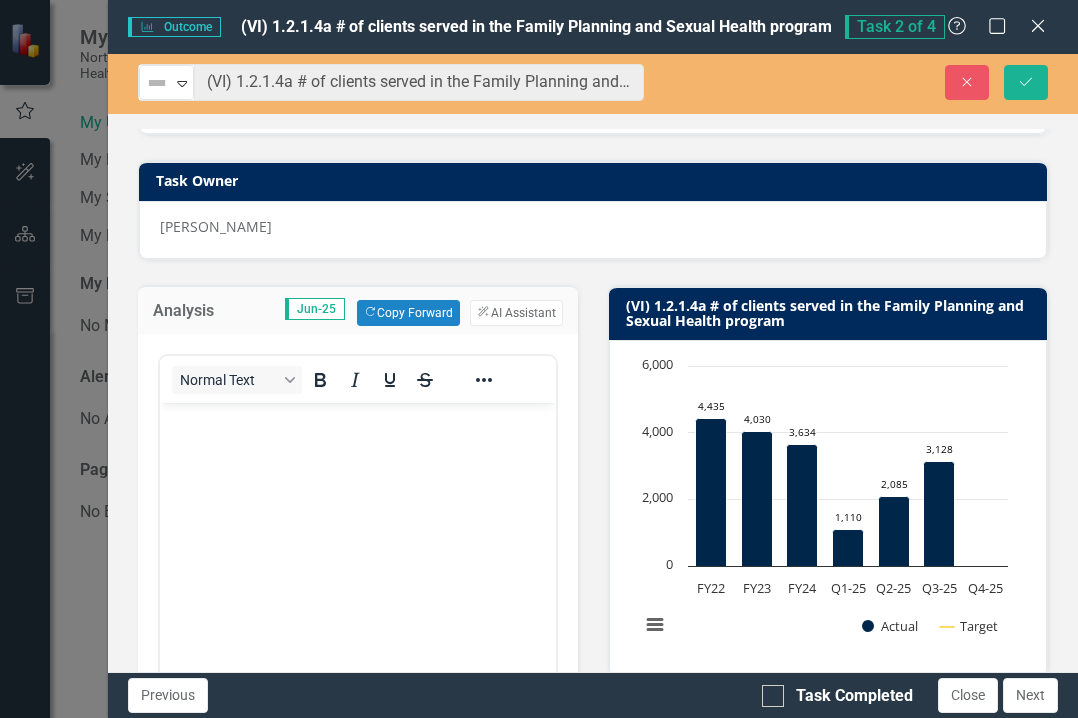 click at bounding box center (357, 552) 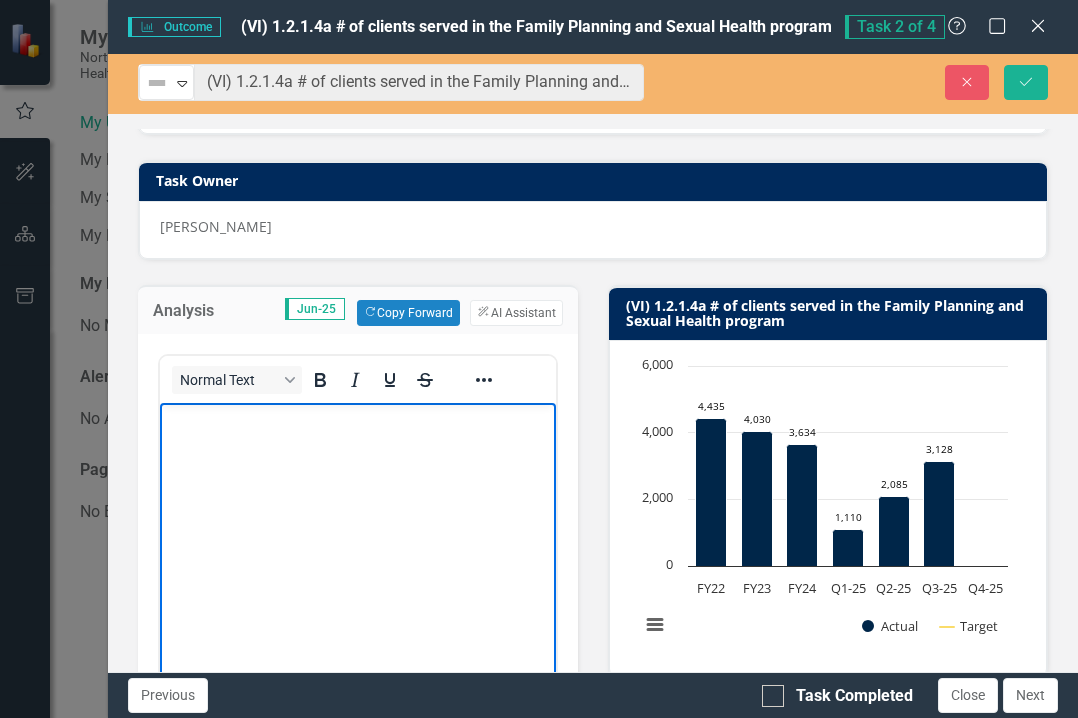 type 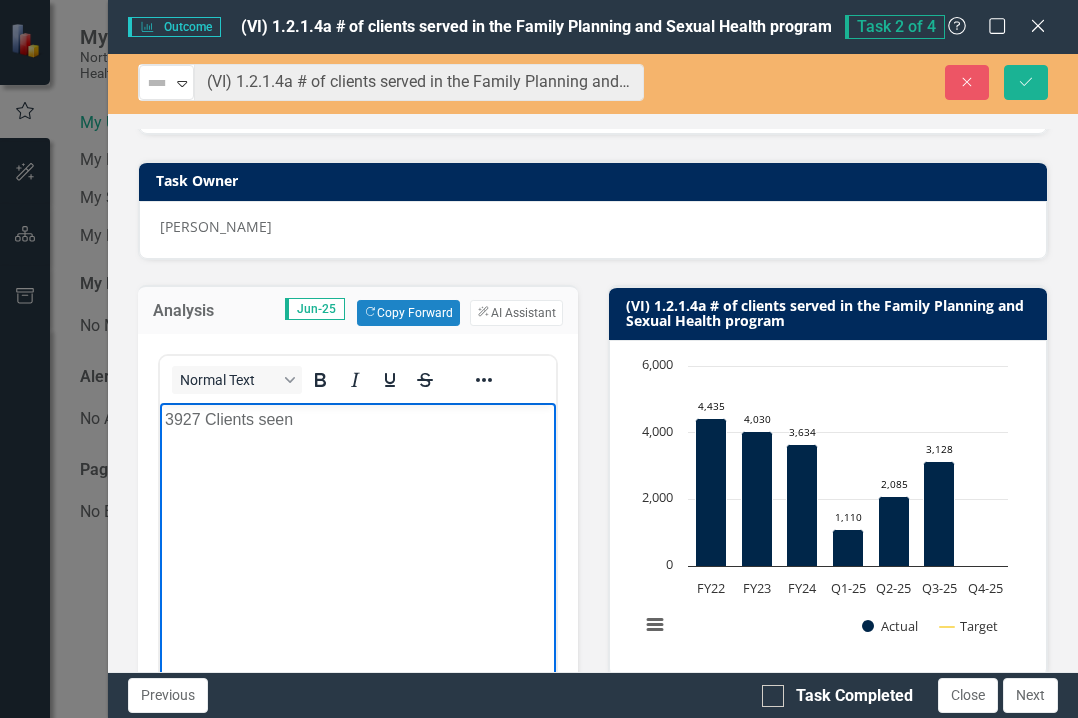 drag, startPoint x: 304, startPoint y: 413, endPoint x: 201, endPoint y: 417, distance: 103.077644 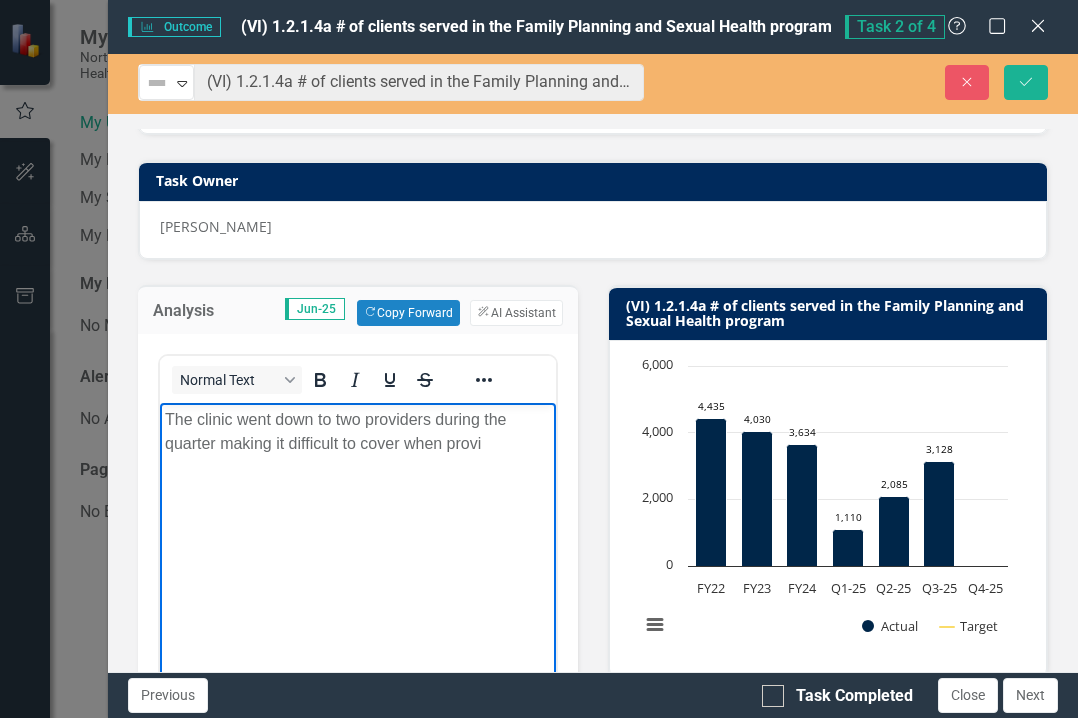 click on "The clinic went down to two providers during the quarter making it difficult to cover when provi" at bounding box center [357, 431] 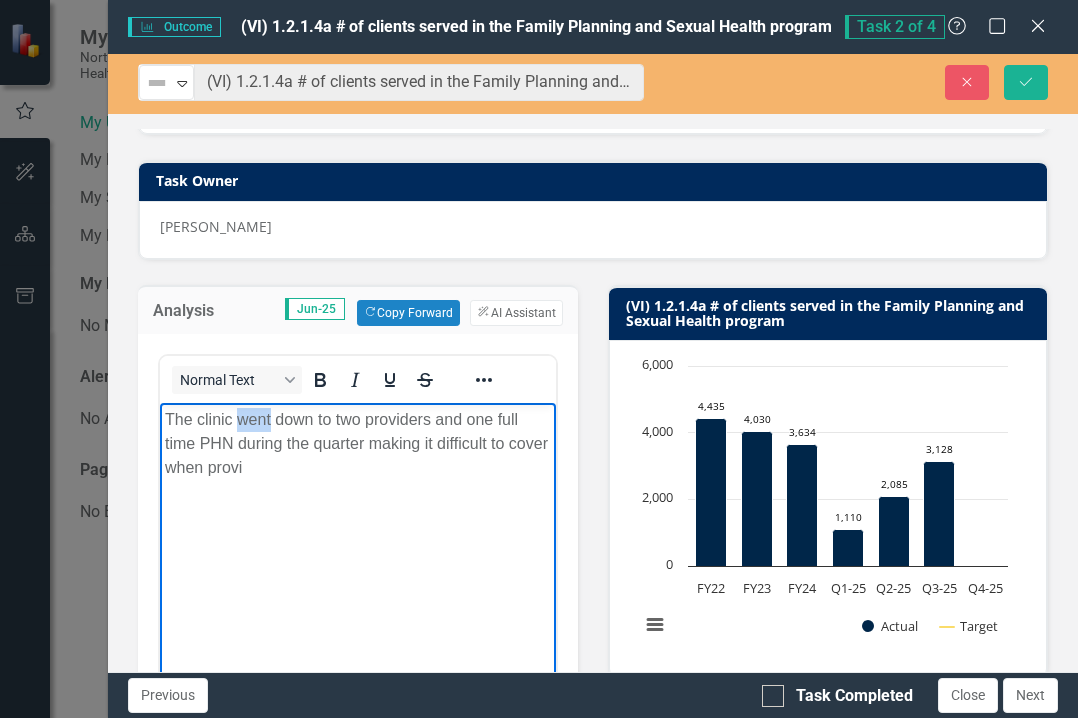 drag, startPoint x: 239, startPoint y: 417, endPoint x: 271, endPoint y: 414, distance: 32.140316 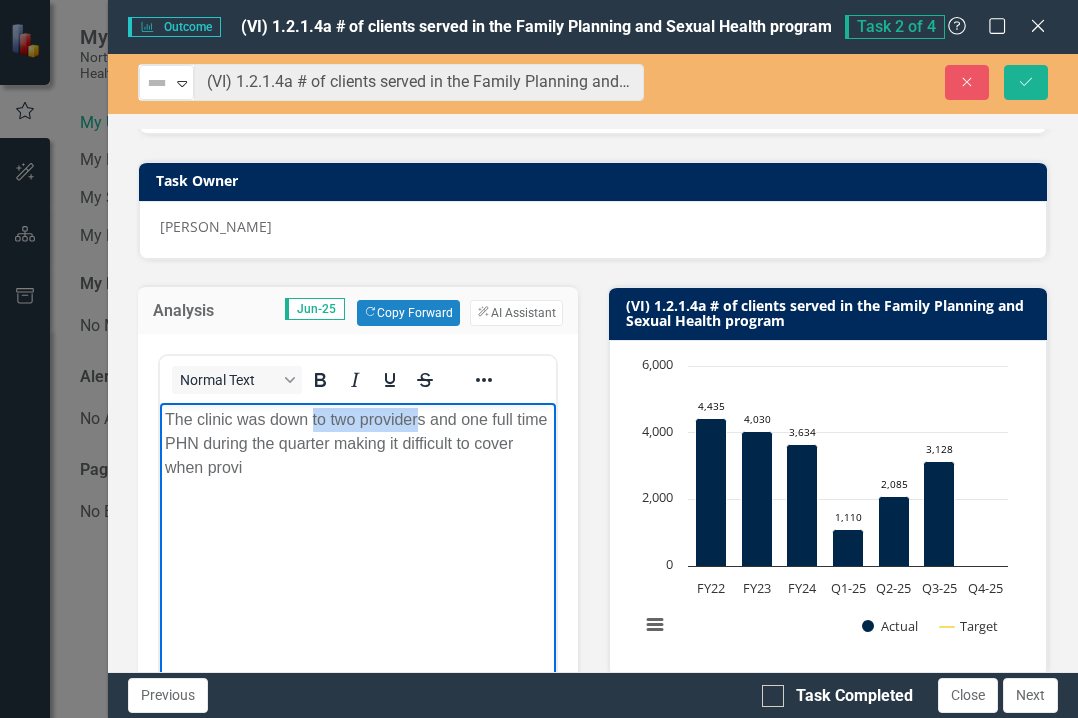 drag, startPoint x: 313, startPoint y: 419, endPoint x: 417, endPoint y: 423, distance: 104.0769 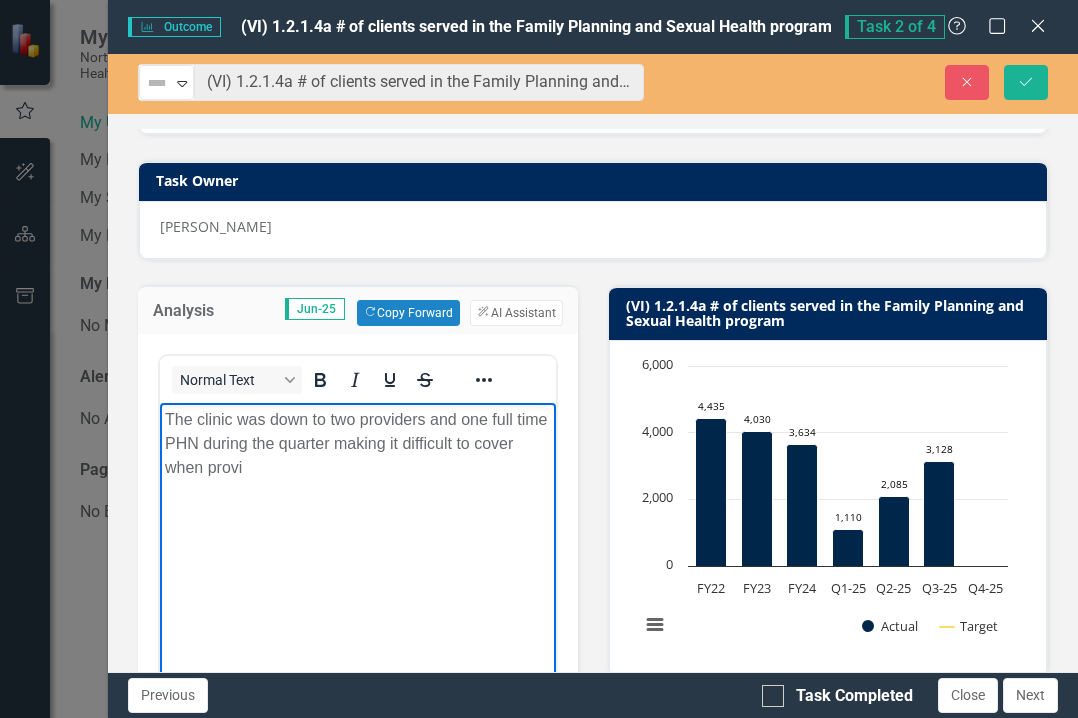 click on "The clinic was down to two providers and one full time PHN during the quarter making it difficult to cover when provi" at bounding box center [357, 552] 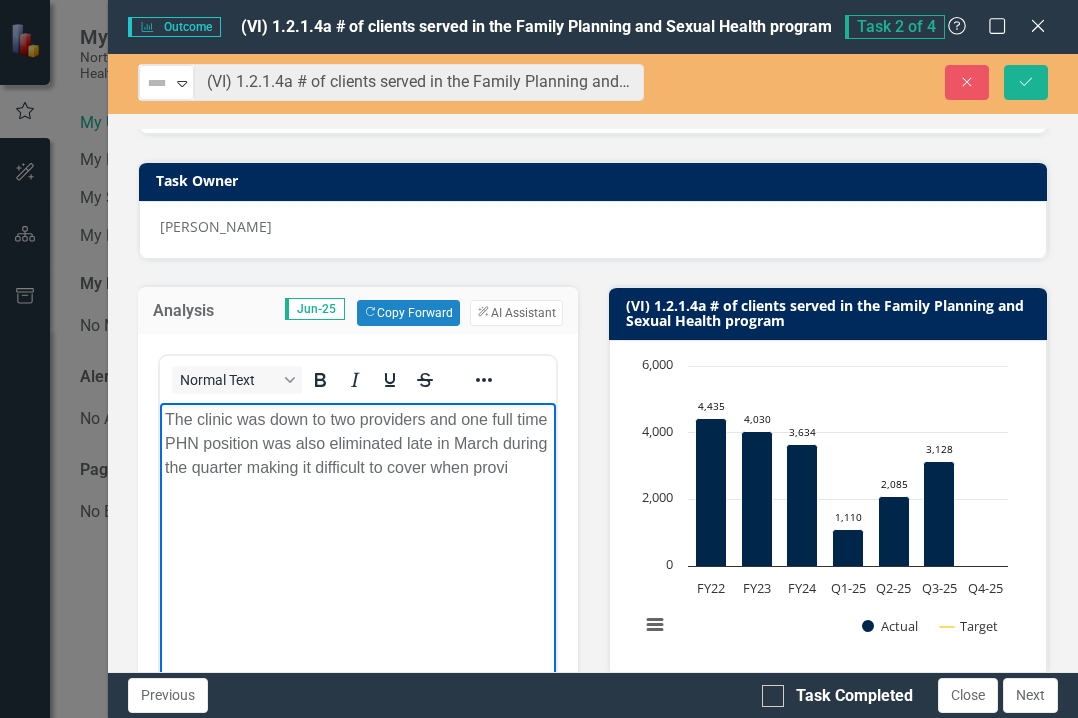 click on "The clinic was down to two providers and one full time PHN position was also eliminated late in March during the quarter making it difficult to cover when provi" at bounding box center (357, 552) 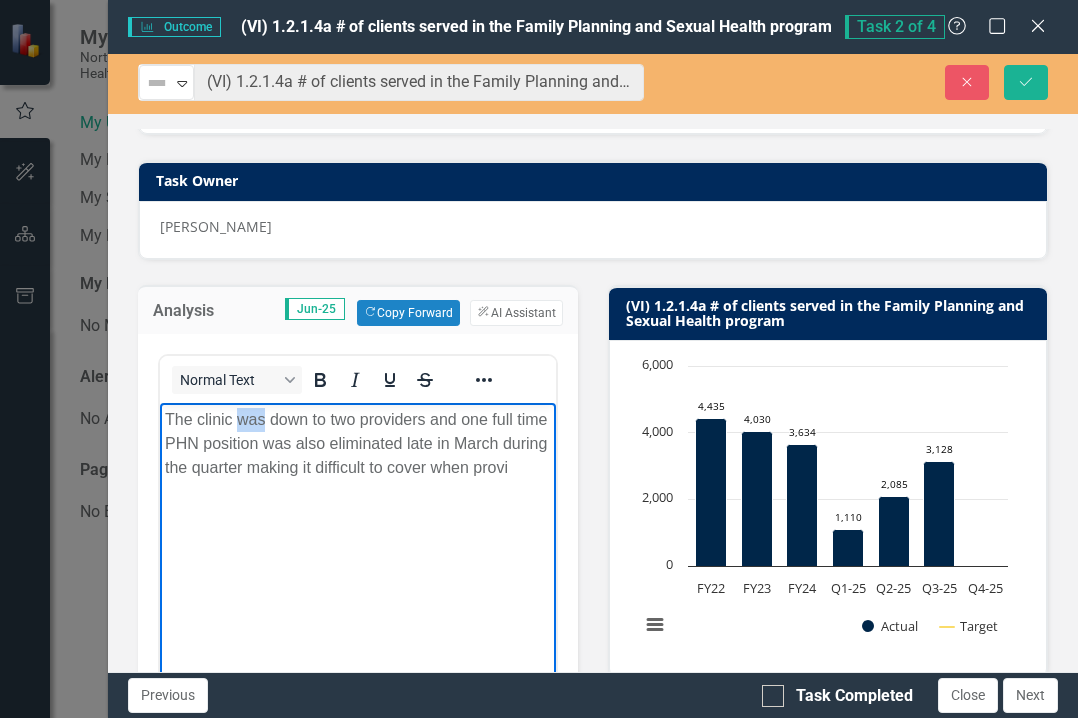 drag, startPoint x: 238, startPoint y: 417, endPoint x: 262, endPoint y: 424, distance: 25 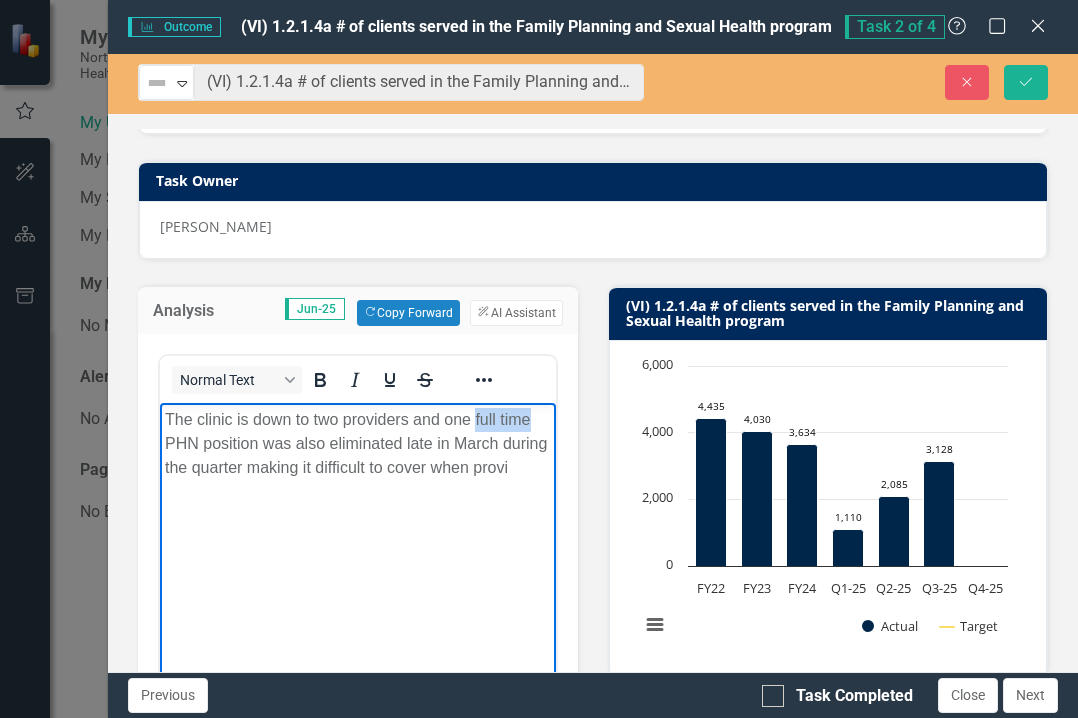 drag, startPoint x: 475, startPoint y: 418, endPoint x: 528, endPoint y: 411, distance: 53.460266 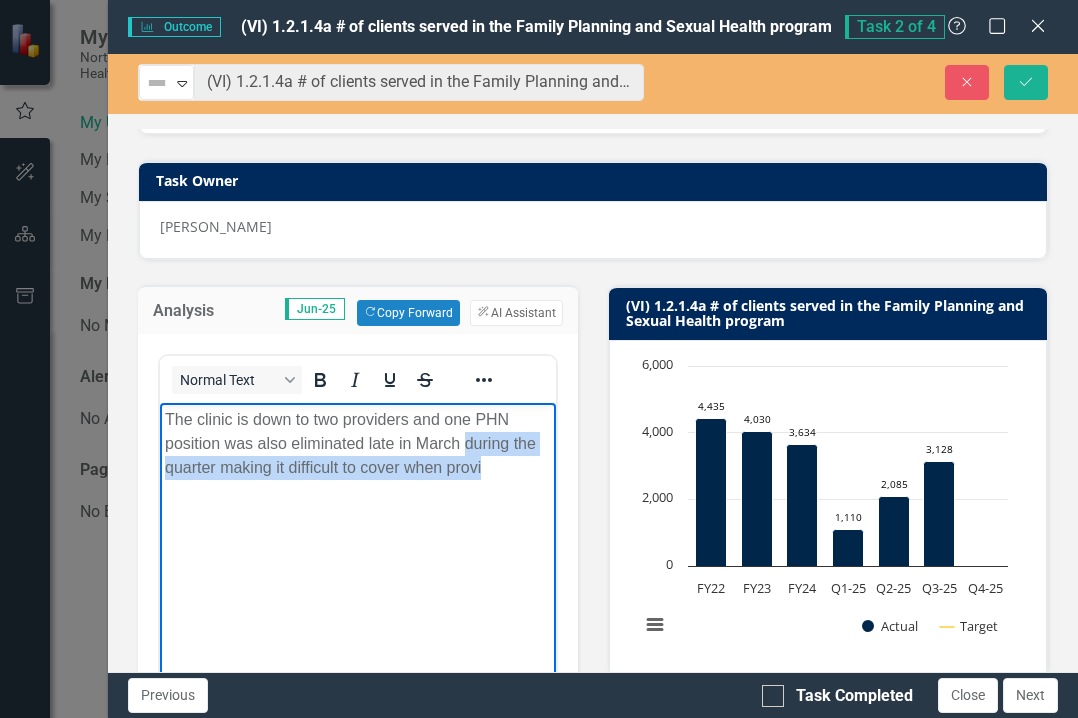 drag, startPoint x: 465, startPoint y: 445, endPoint x: 480, endPoint y: 466, distance: 25.806976 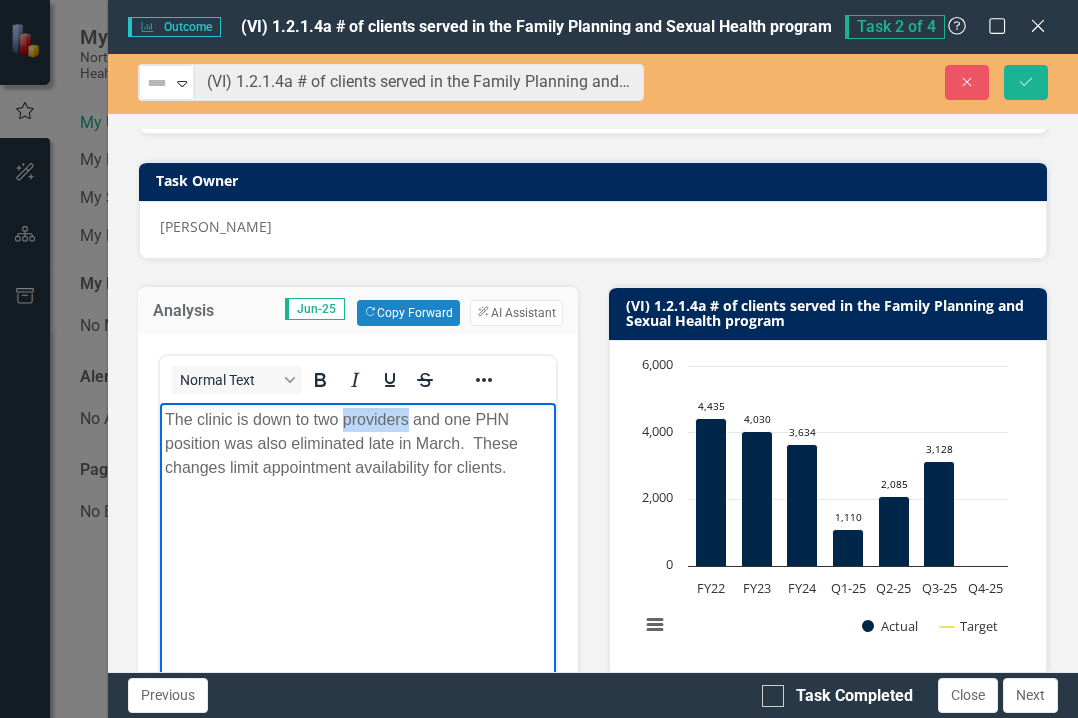 drag, startPoint x: 342, startPoint y: 419, endPoint x: 406, endPoint y: 421, distance: 64.03124 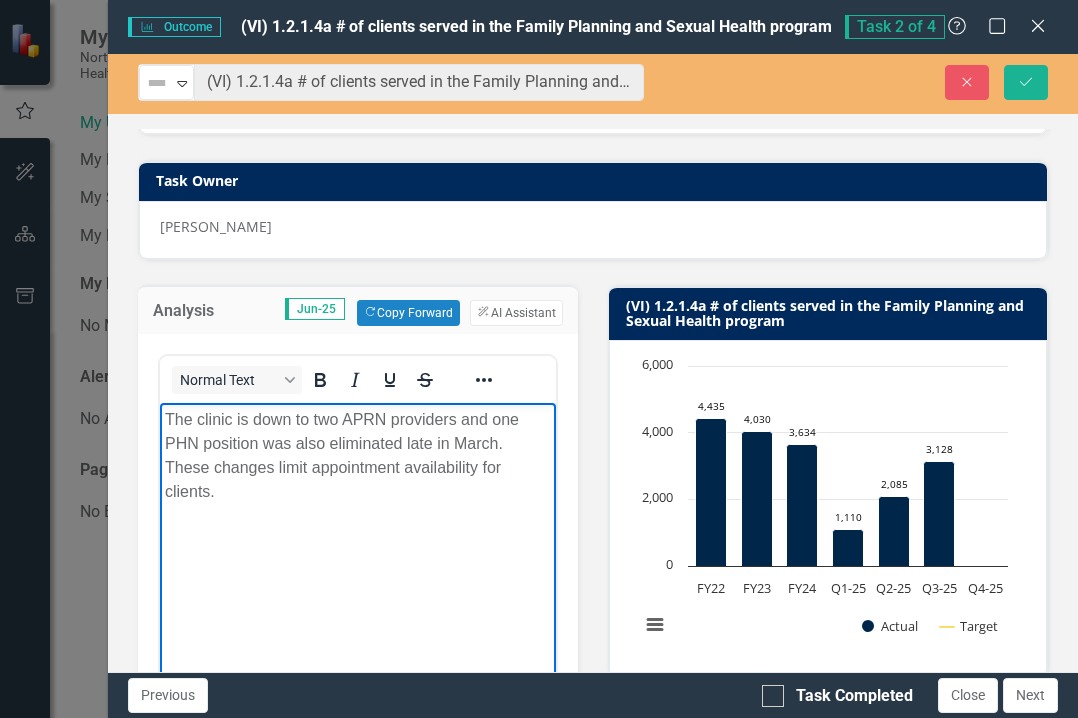 click on "The clinic is down to two APRN providers and one PHN position was also eliminated late in March.  These changes limit appointment availability for clients." at bounding box center [357, 455] 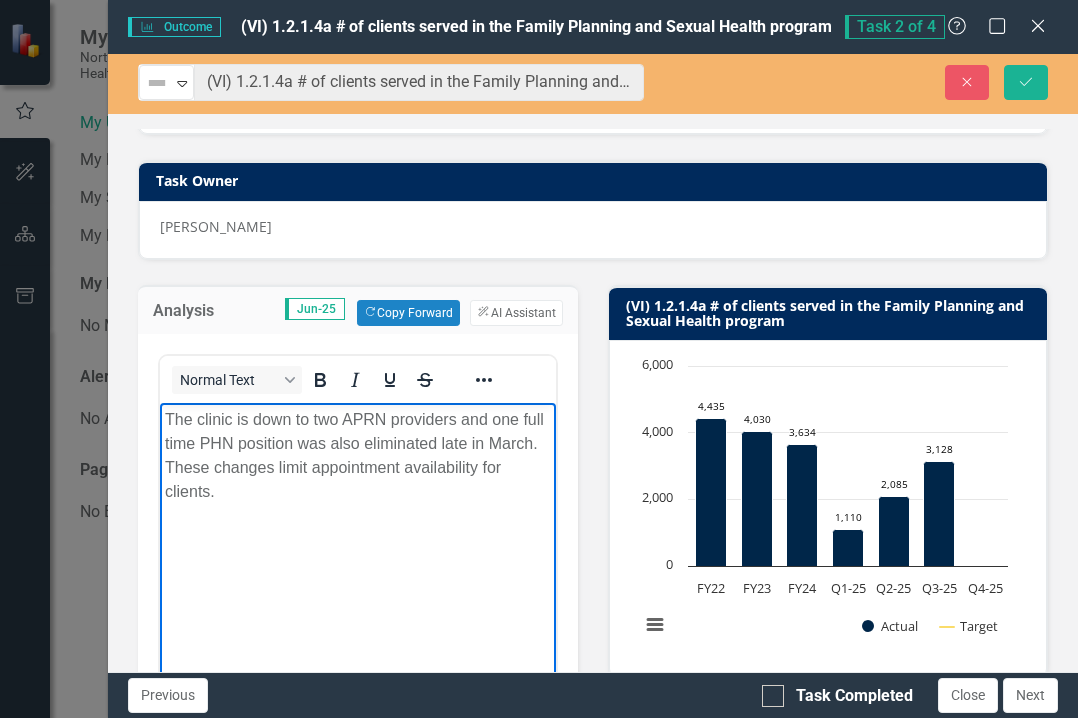 click on "The clinic is down to two APRN providers and one full time PHN position was also eliminated late in March.  These changes limit appointment availability for clients." at bounding box center [357, 455] 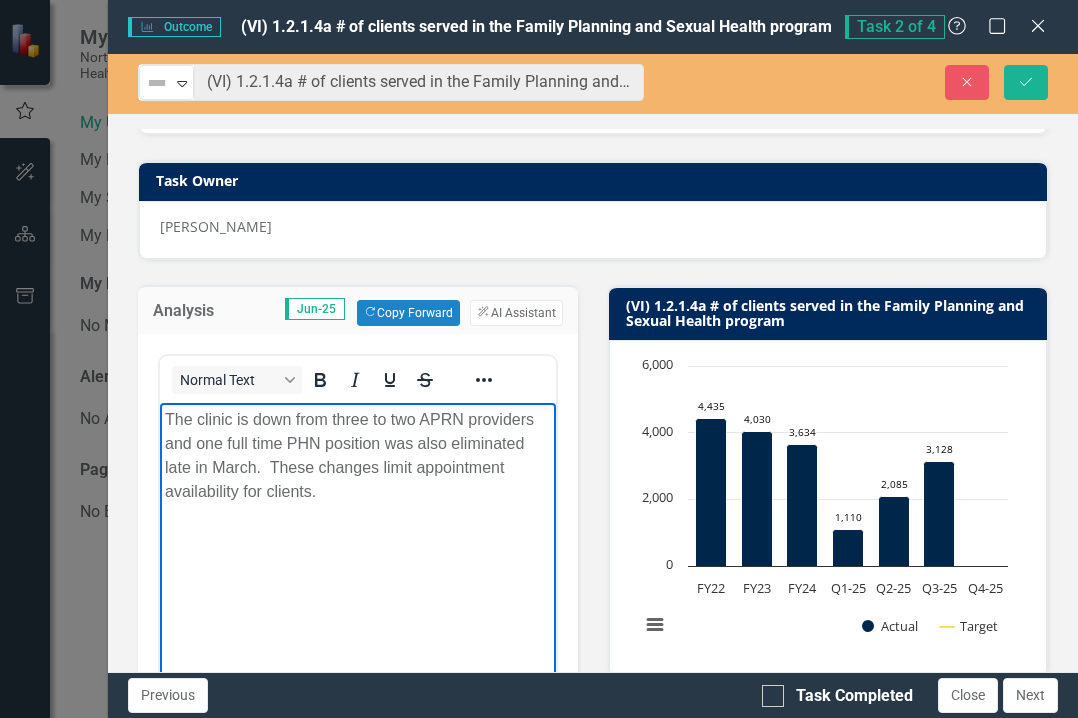 click on "The clinic is down from three to two APRN providers and one full time PHN position was also eliminated late in March.  These changes limit appointment availability for clients." at bounding box center (357, 455) 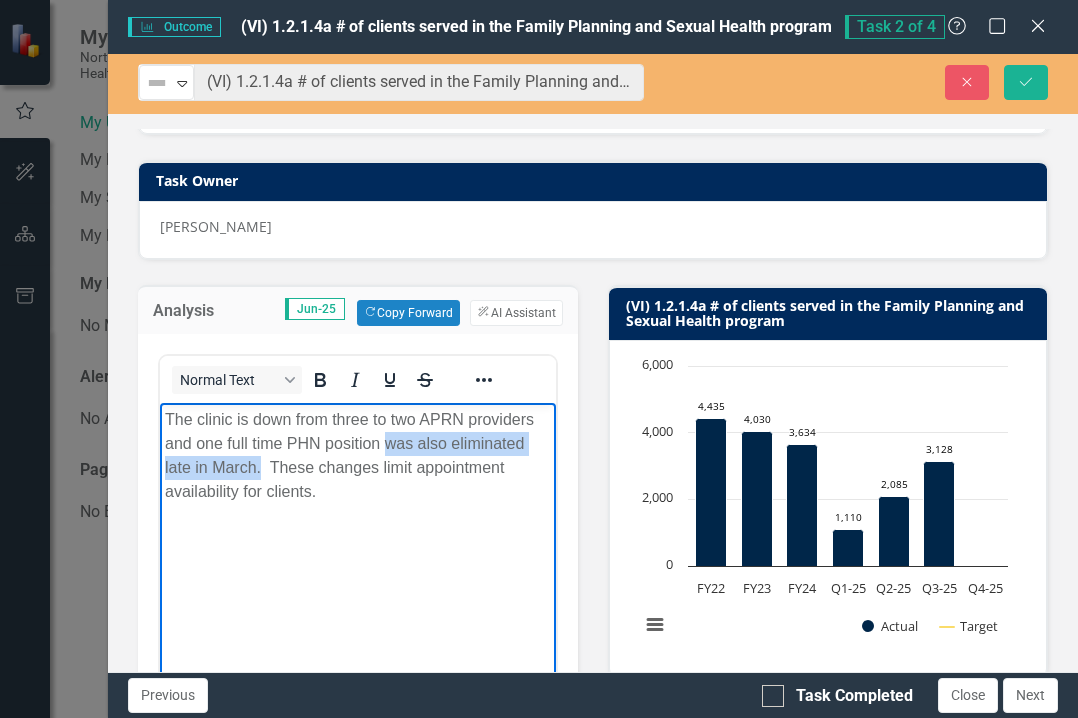 drag, startPoint x: 382, startPoint y: 443, endPoint x: 258, endPoint y: 466, distance: 126.11503 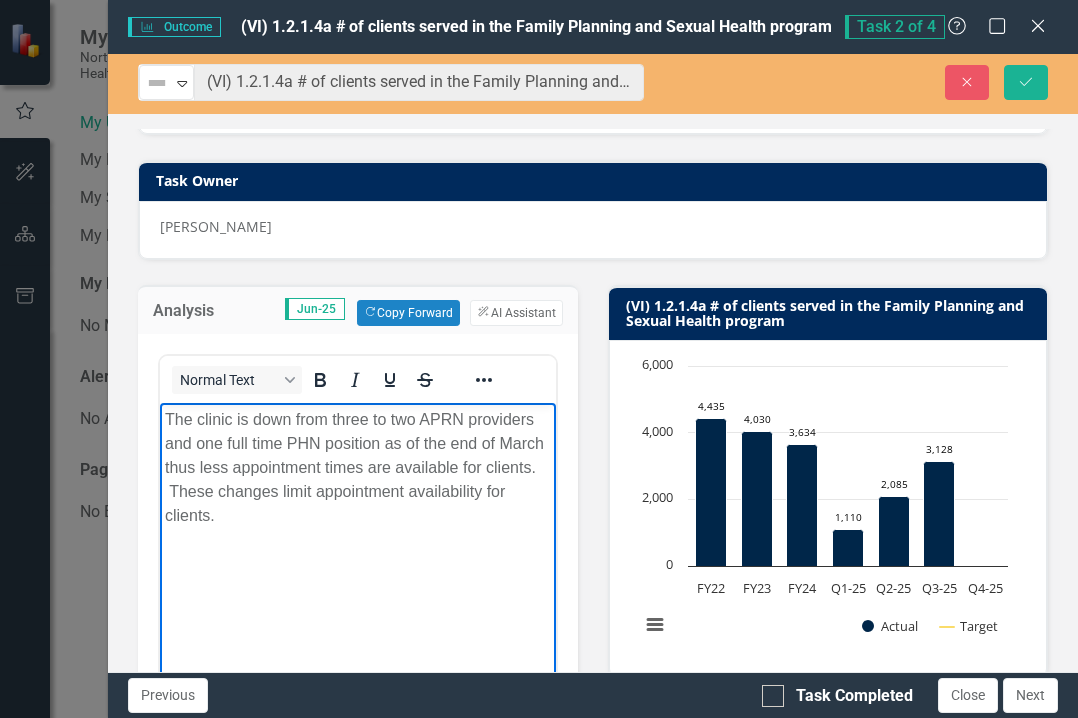 drag, startPoint x: 170, startPoint y: 488, endPoint x: 219, endPoint y: 510, distance: 53.712196 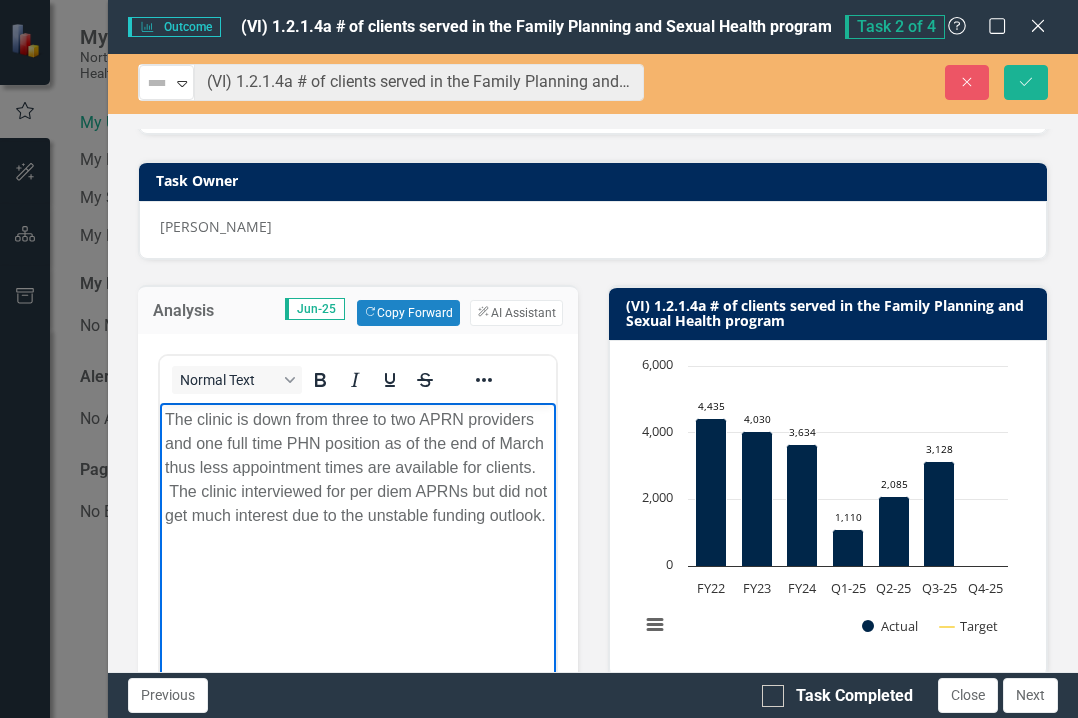 drag, startPoint x: 247, startPoint y: 553, endPoint x: 140, endPoint y: 404, distance: 183.43936 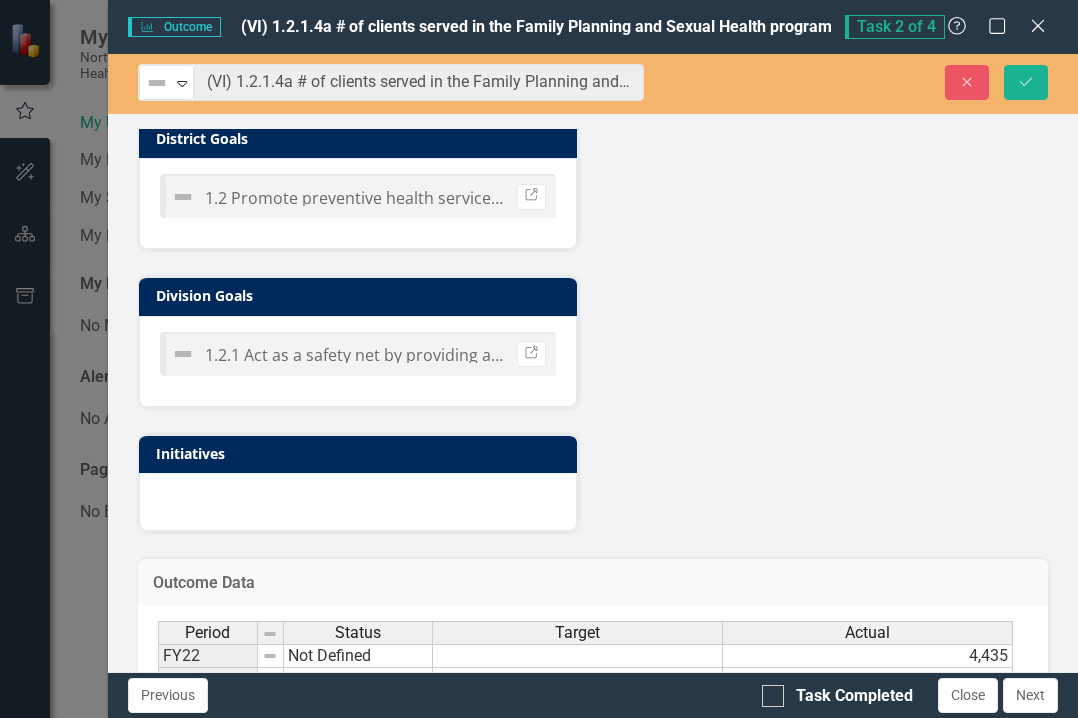 scroll, scrollTop: 958, scrollLeft: 0, axis: vertical 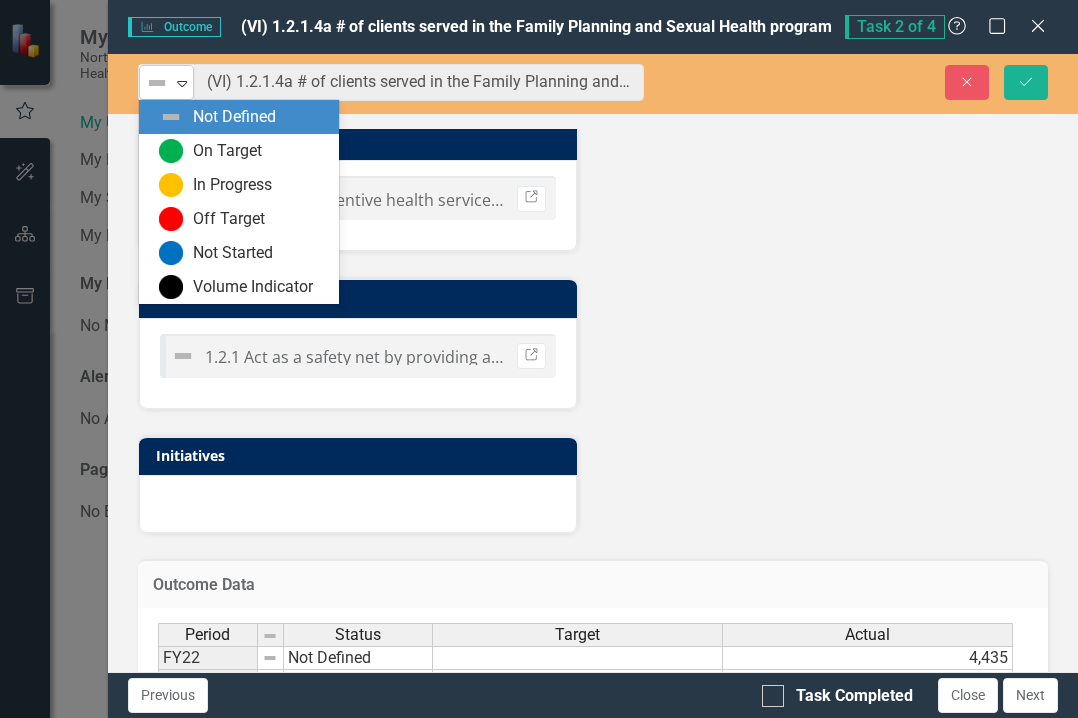 click at bounding box center [157, 83] 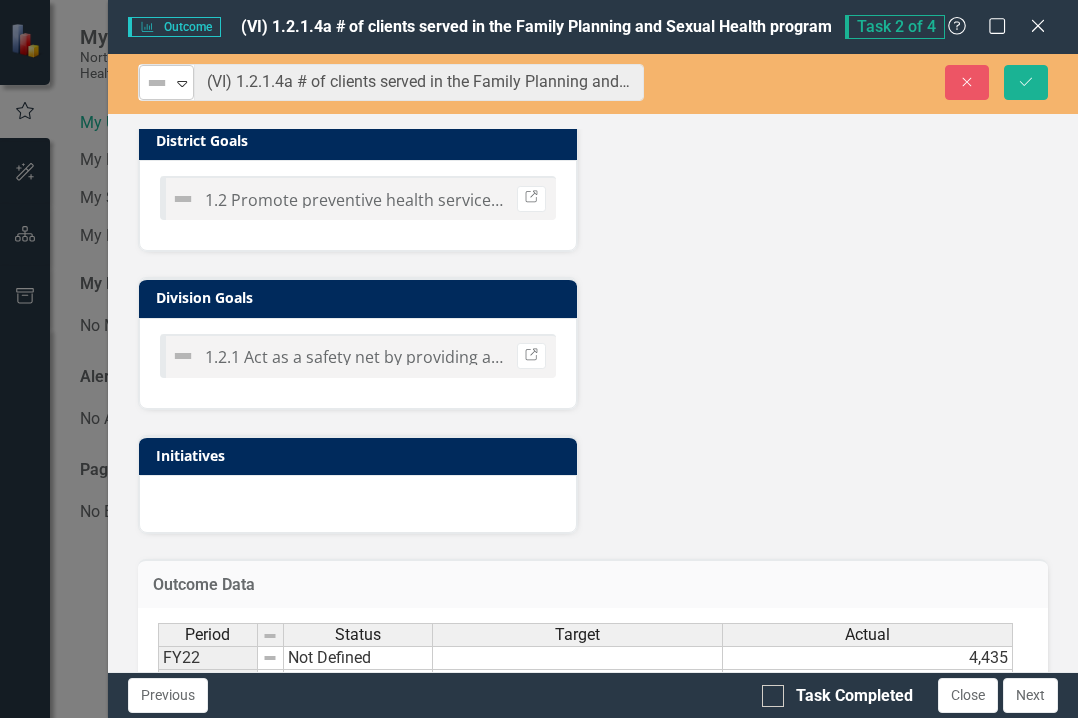 click at bounding box center [157, 83] 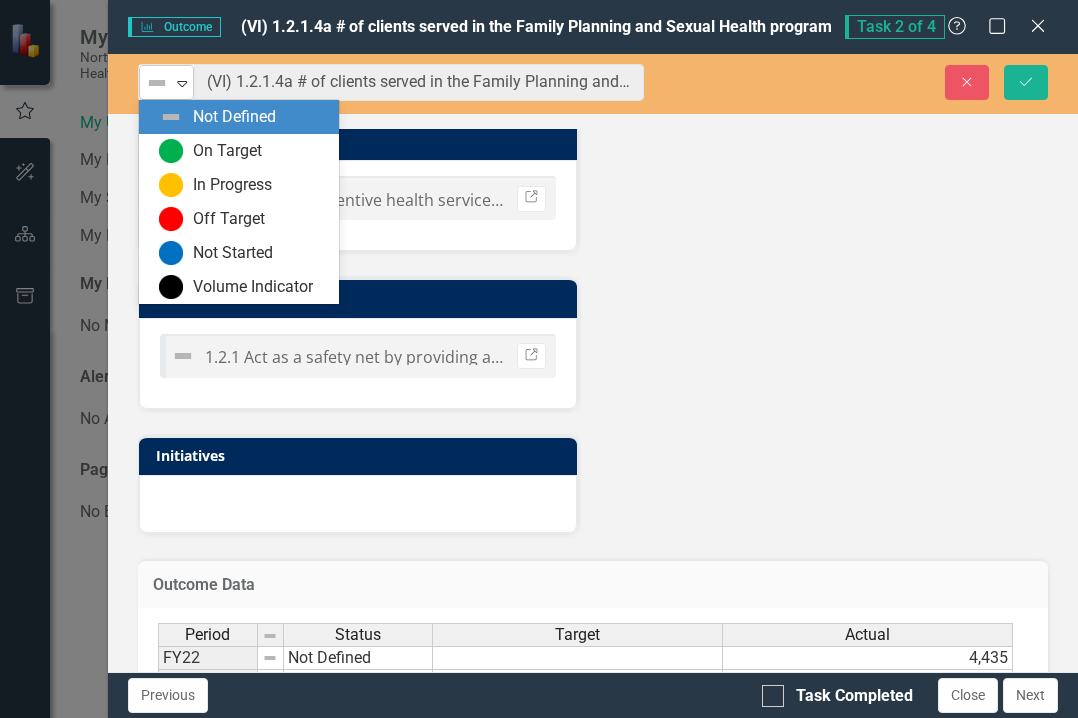 click at bounding box center [157, 83] 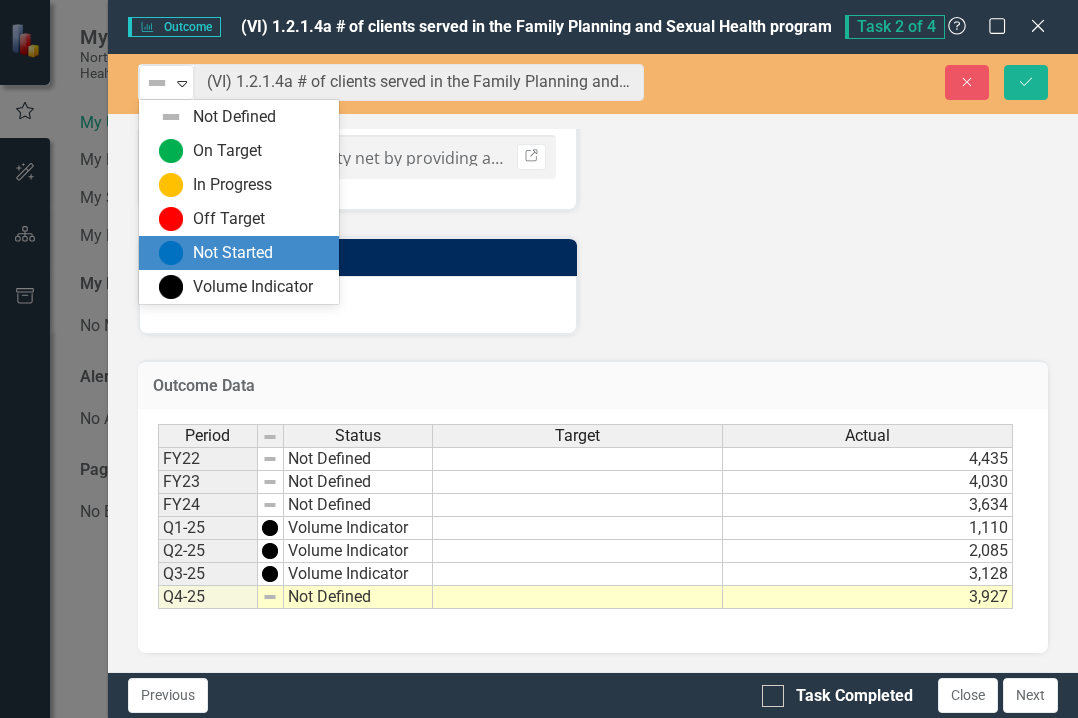 scroll, scrollTop: 1158, scrollLeft: 0, axis: vertical 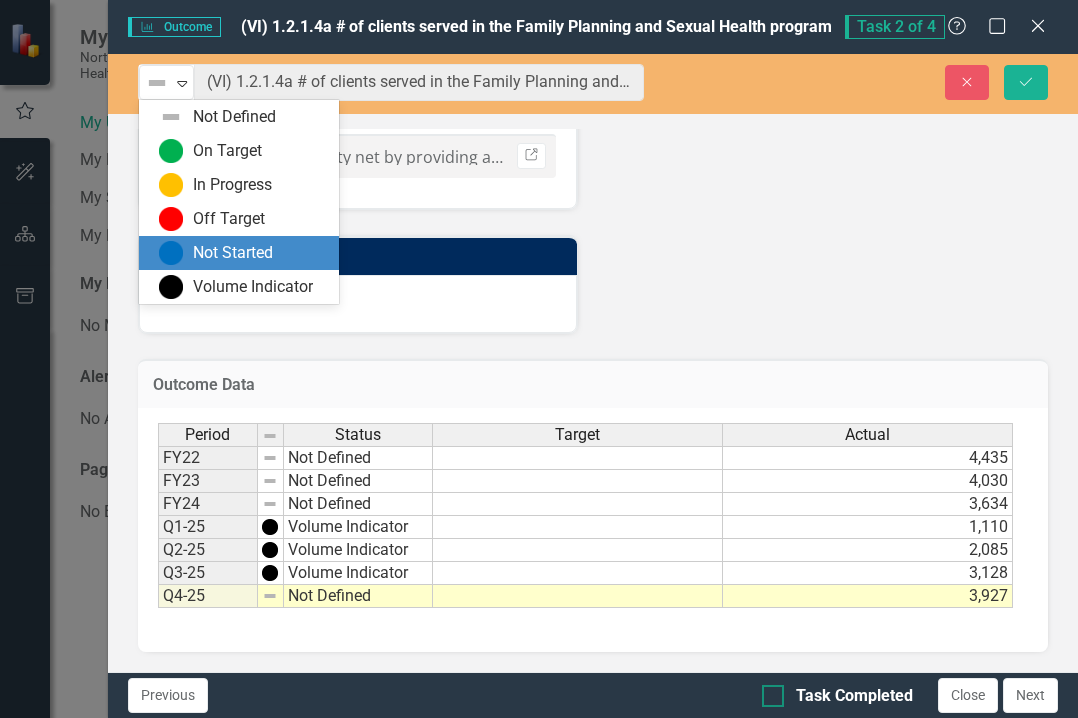 click on "Task Completed" at bounding box center [768, 691] 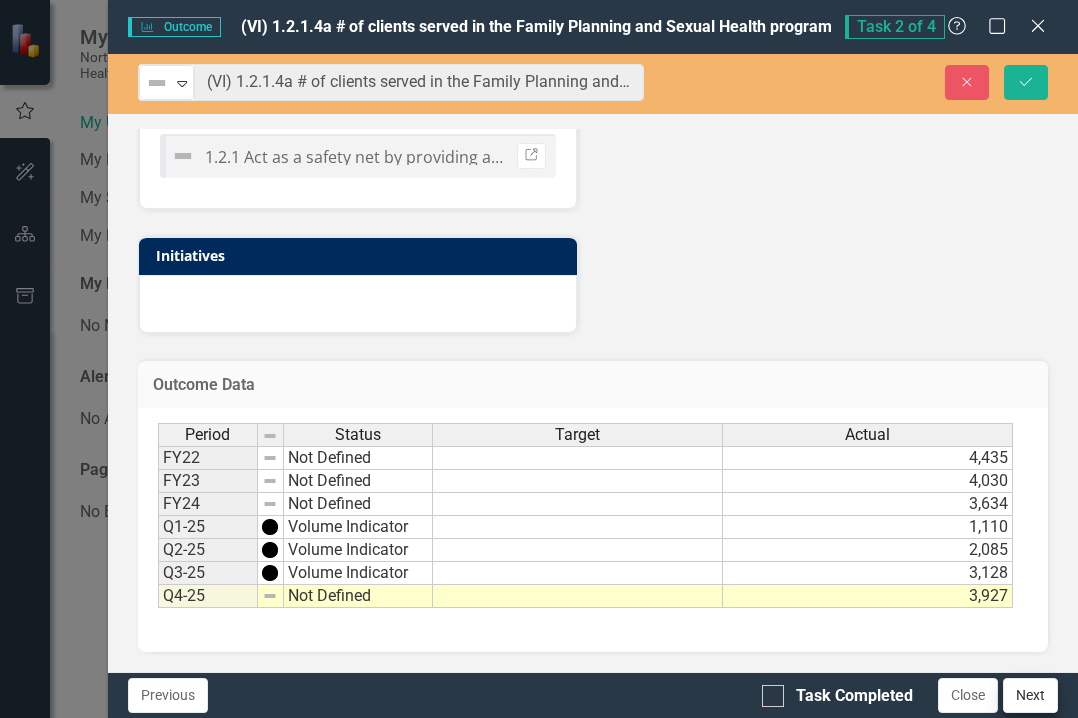 checkbox on "true" 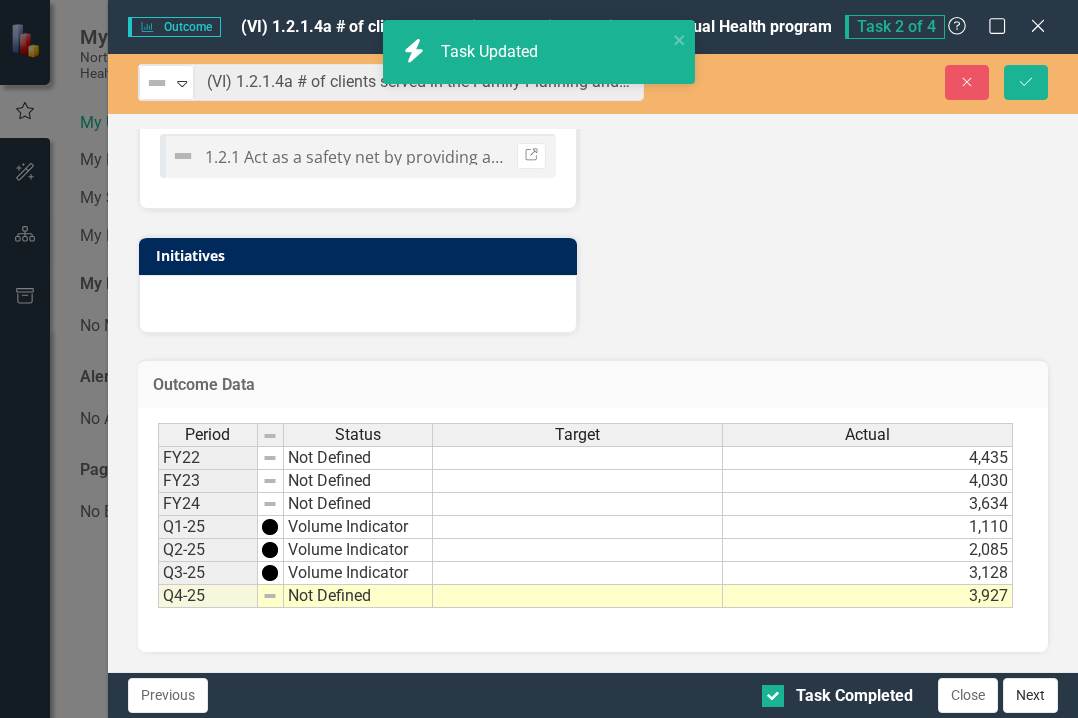 click on "Next" at bounding box center (1030, 695) 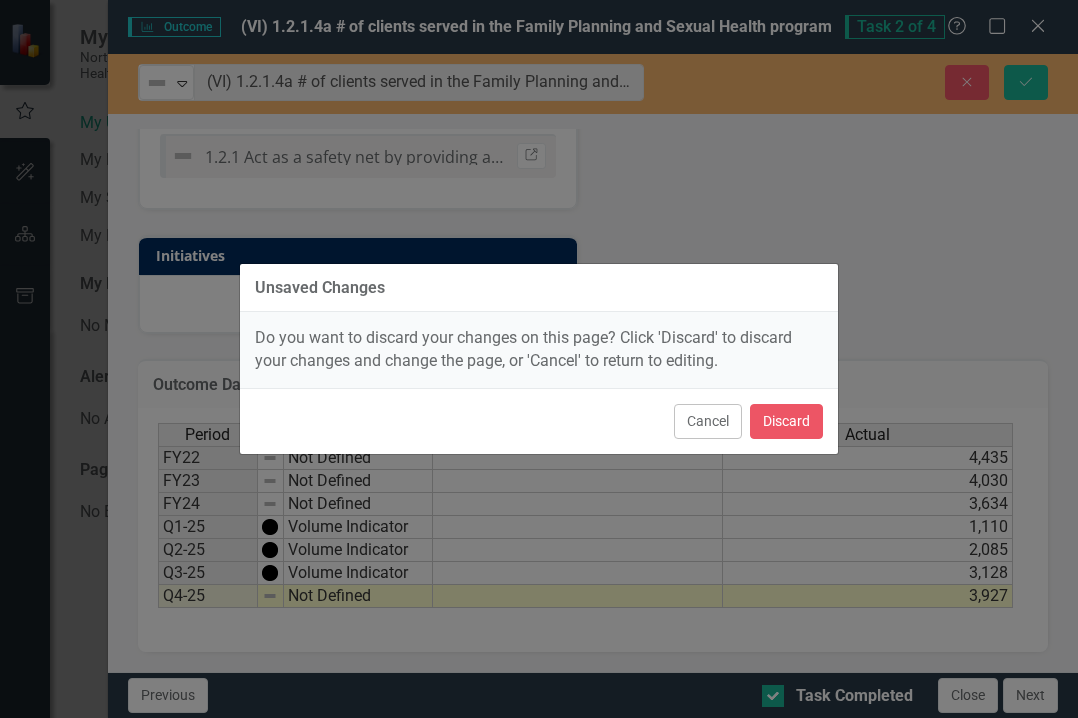 click on "Unsaved Changes Do you want to discard your changes on this page? Click 'Discard' to discard your changes and change the page, or 'Cancel' to return to editing. Cancel Discard" at bounding box center [539, 359] 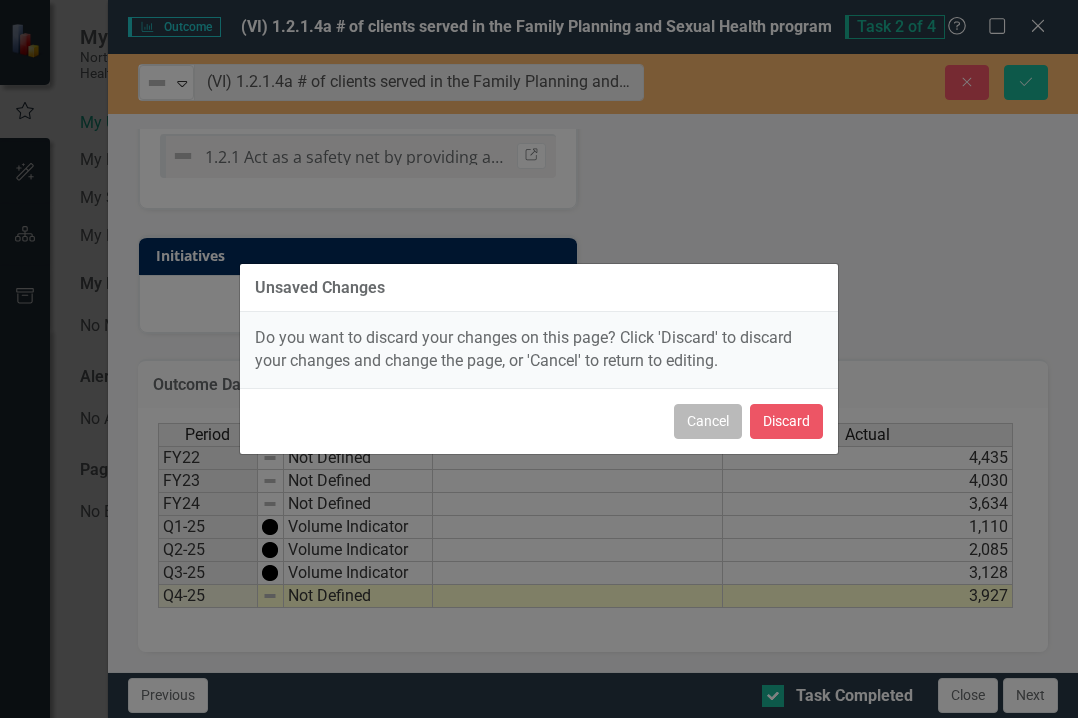 click on "Cancel" at bounding box center (708, 421) 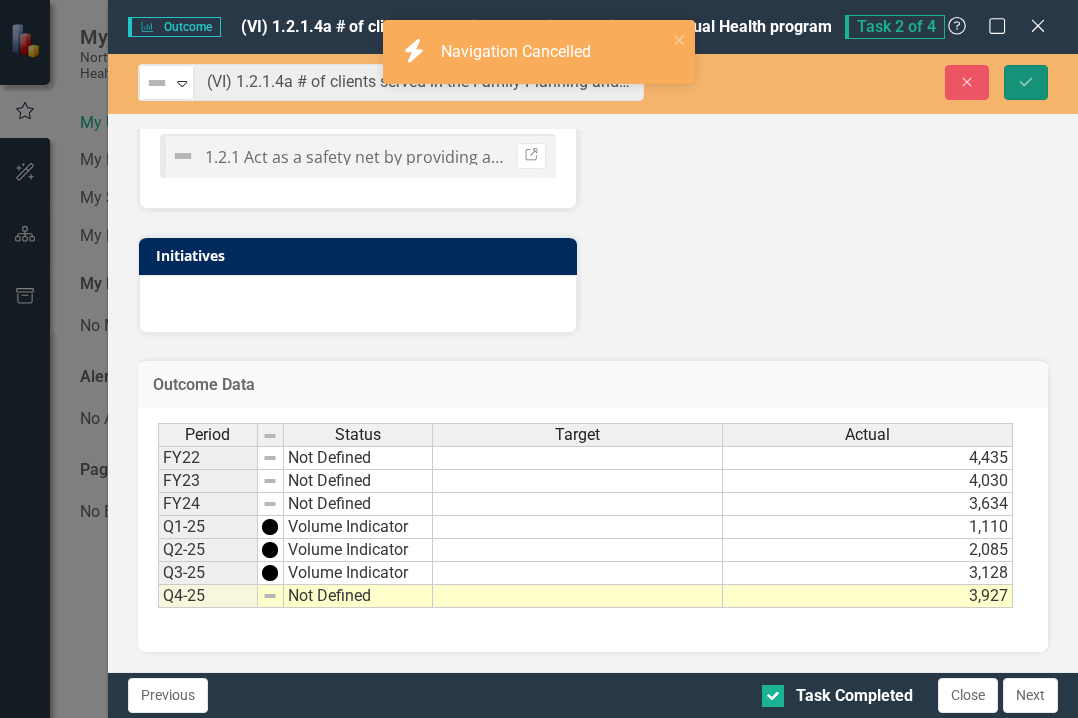 click on "Save" at bounding box center [1026, 82] 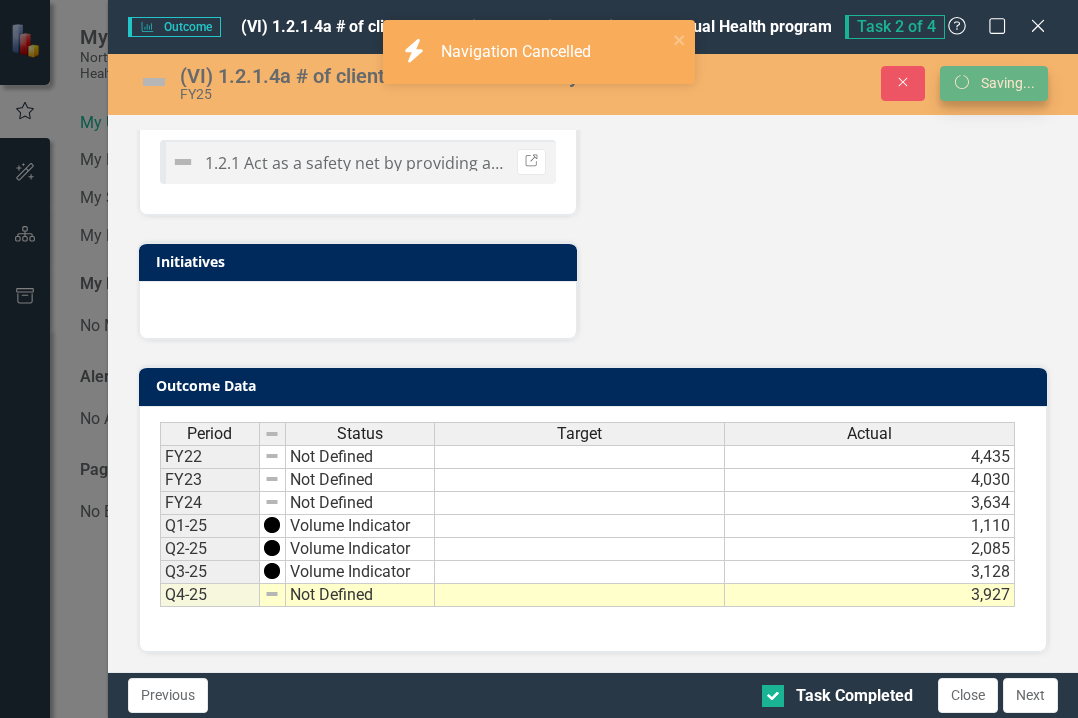 scroll, scrollTop: 848, scrollLeft: 0, axis: vertical 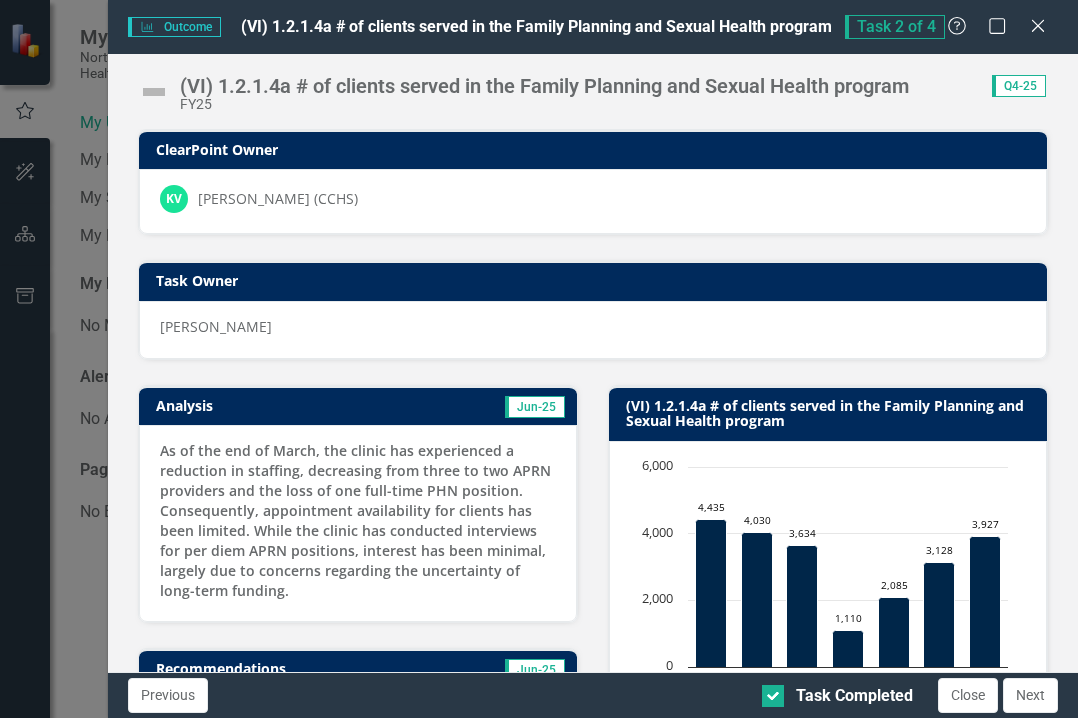 click on "Outcome Outcome (VI) 1.2.1.4a # of clients served in the Family Planning and Sexual Health program Task 2 of 4 Help Maximize Close (VI) 1.2.1.4a # of clients served in the Family Planning and Sexual Health program FY25 Score: 0.00 Q4-25 Completed  ClearPoint Owner KV [PERSON_NAME] (CCHS) Task Owner [PERSON_NAME] Analysis Jun-25 As of the end of March, the clinic has experienced a reduction in staffing, decreasing from three to two APRN providers and the loss of one full-time PHN position. Consequently, appointment availability for clients has been limited. While the clinic has conducted interviews for per diem APRN positions, interest has been minimal, largely due to concerns regarding the uncertainty of long-term funding. Recommendations Jun-25 District Goals 1.2 Promote preventive health services that are proven to improve health outcomes in the community. Link Division Goals 1.2.1 Act as a safety net by providing accessible health services when/where community members otherwise may not have access. Link 0" at bounding box center [539, 359] 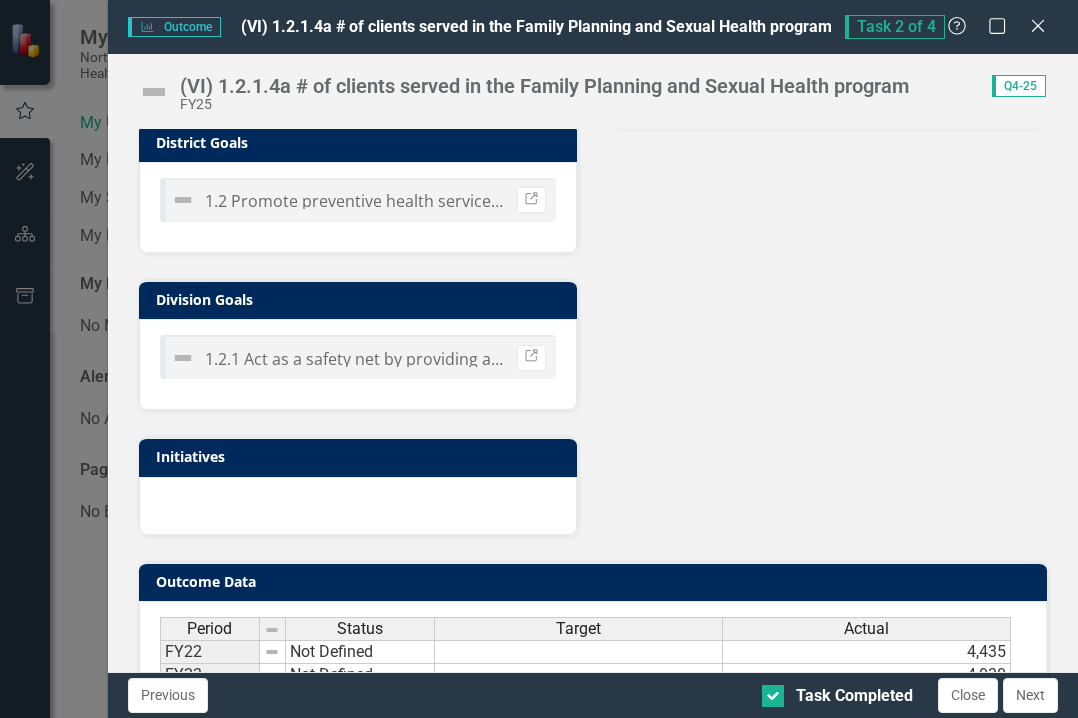 scroll, scrollTop: 847, scrollLeft: 0, axis: vertical 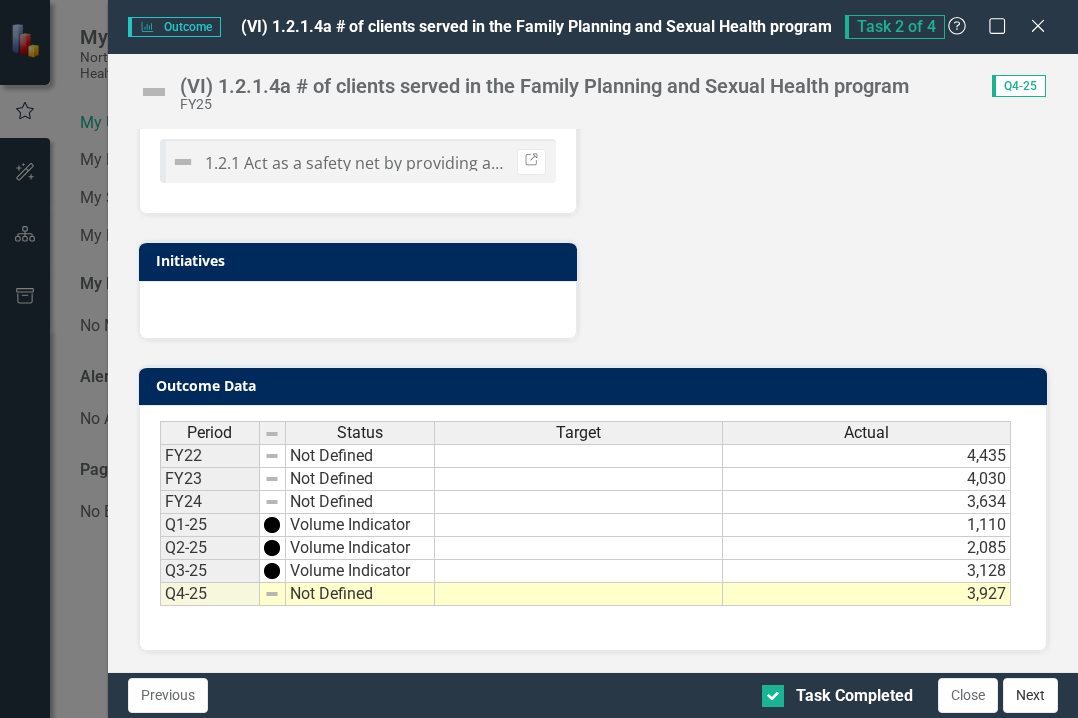 click on "Next" at bounding box center (1030, 695) 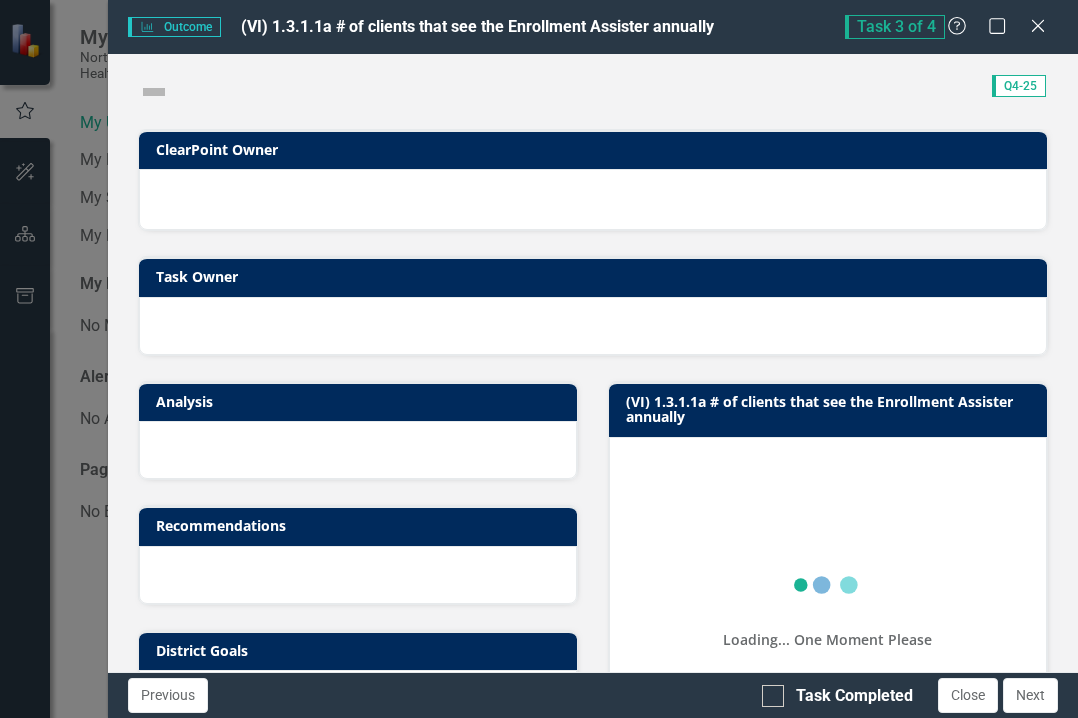 checkbox on "true" 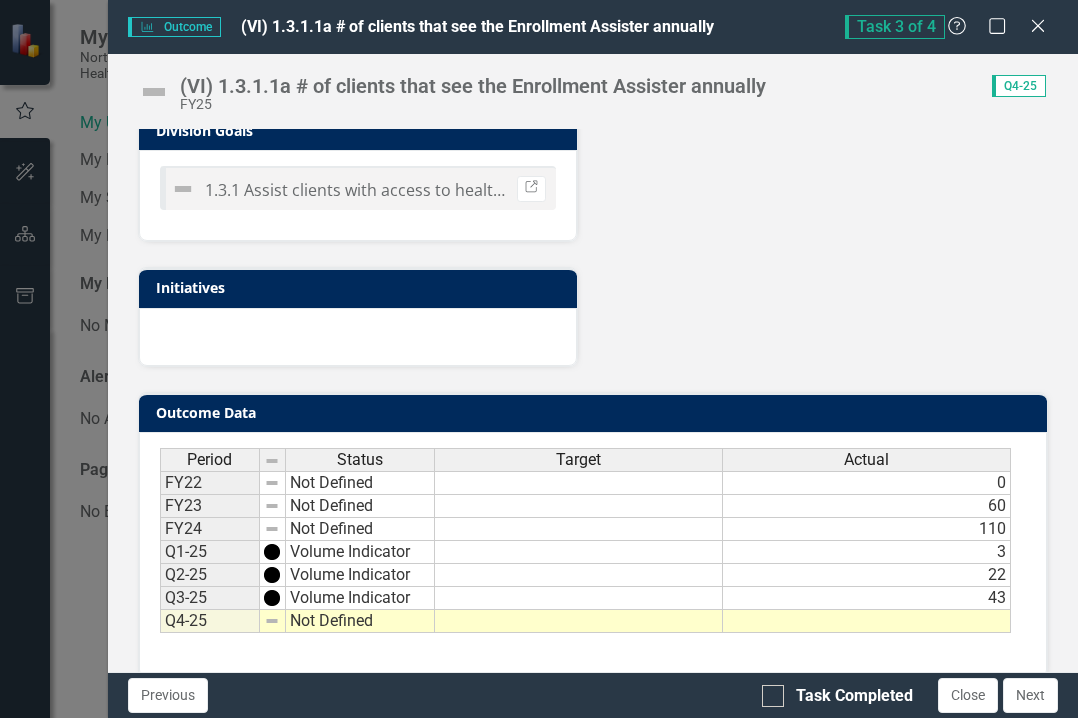 scroll, scrollTop: 700, scrollLeft: 0, axis: vertical 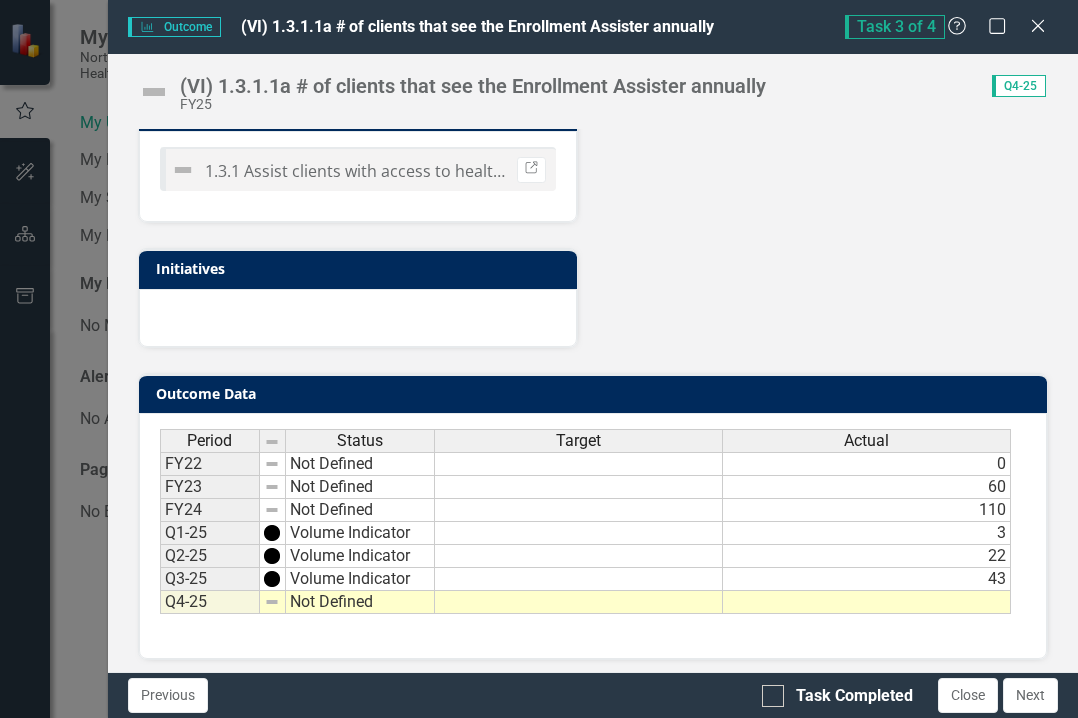 click at bounding box center [867, 602] 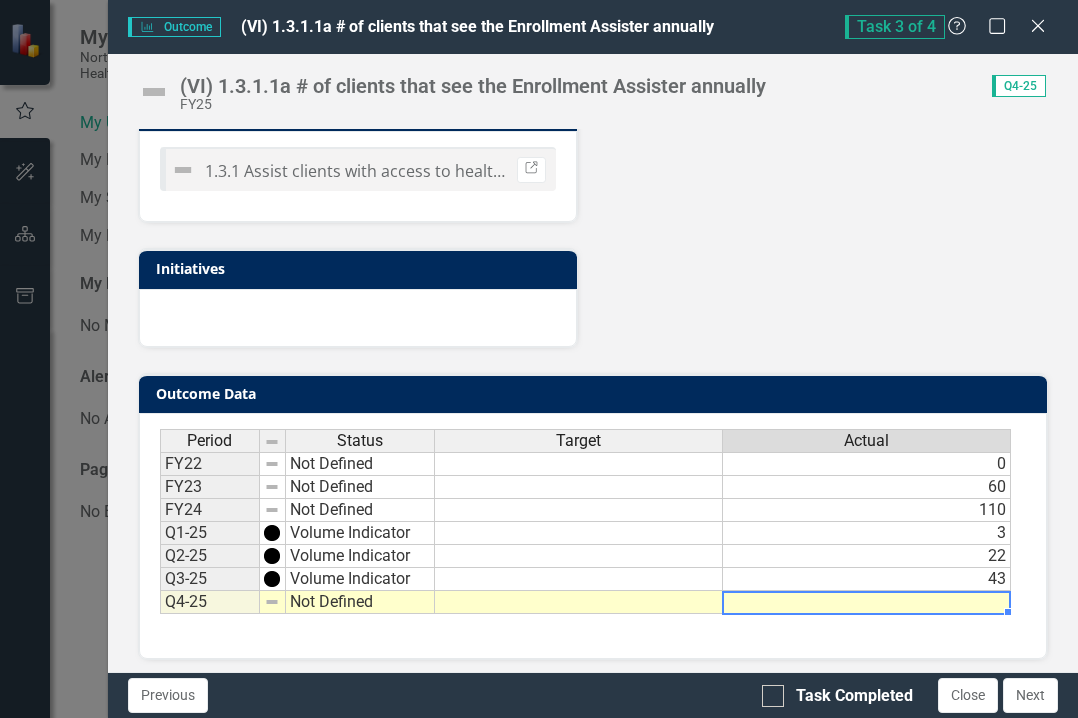click at bounding box center [867, 602] 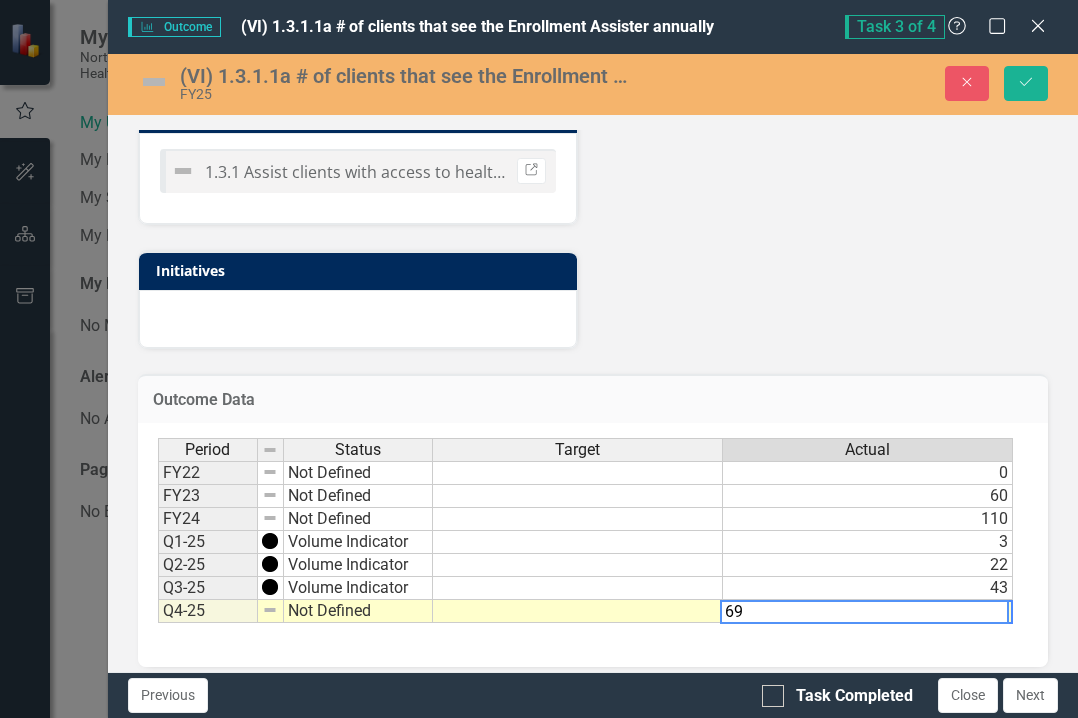 type on "69" 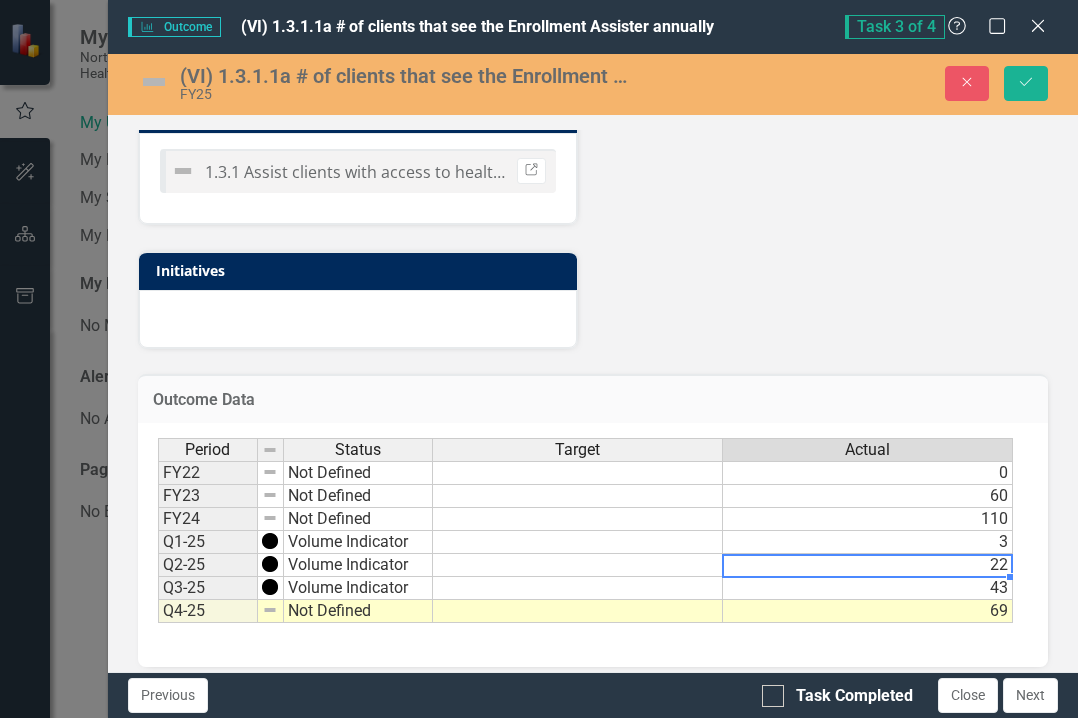click on "22" at bounding box center (868, 565) 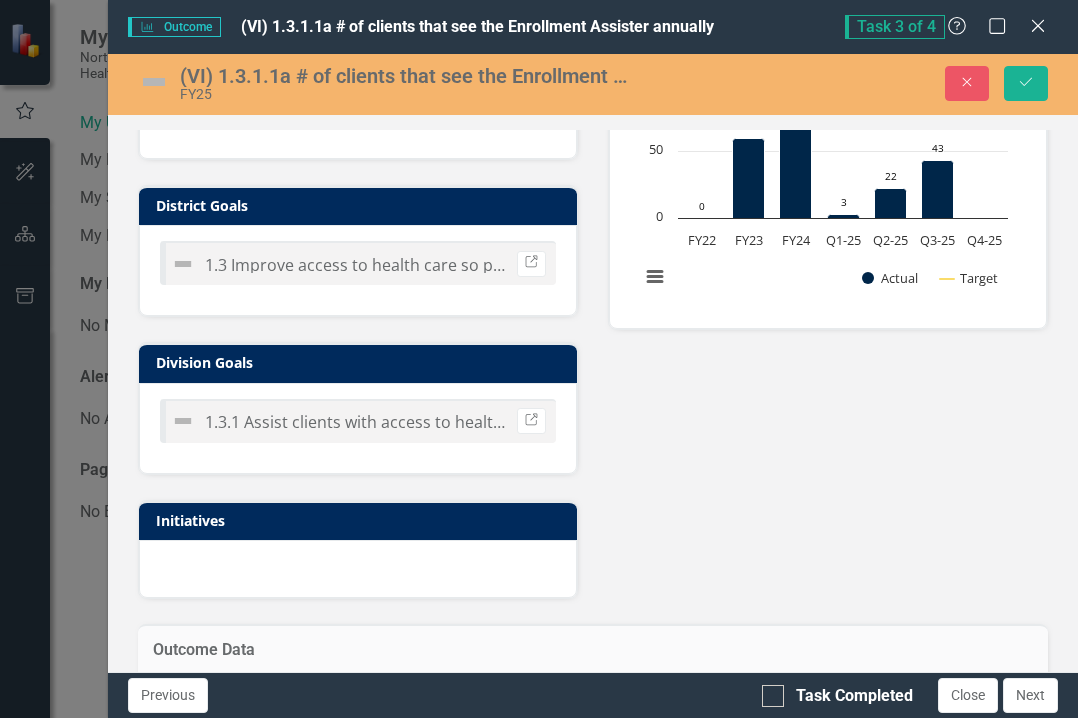 scroll, scrollTop: 200, scrollLeft: 0, axis: vertical 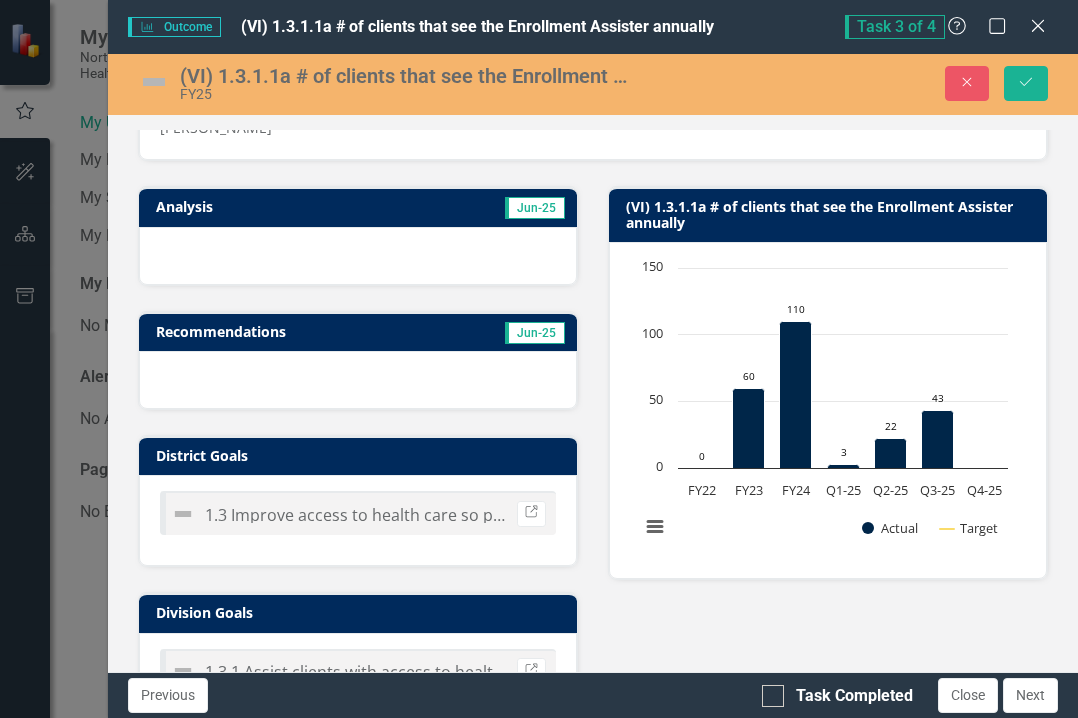 click at bounding box center (358, 256) 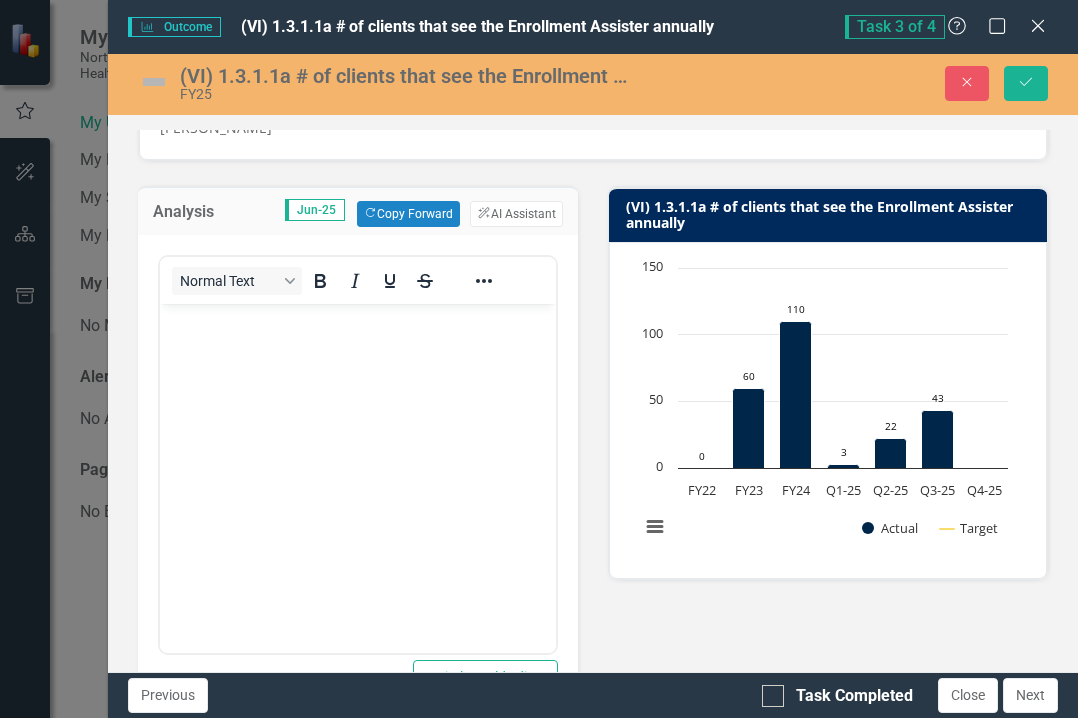 scroll, scrollTop: 0, scrollLeft: 0, axis: both 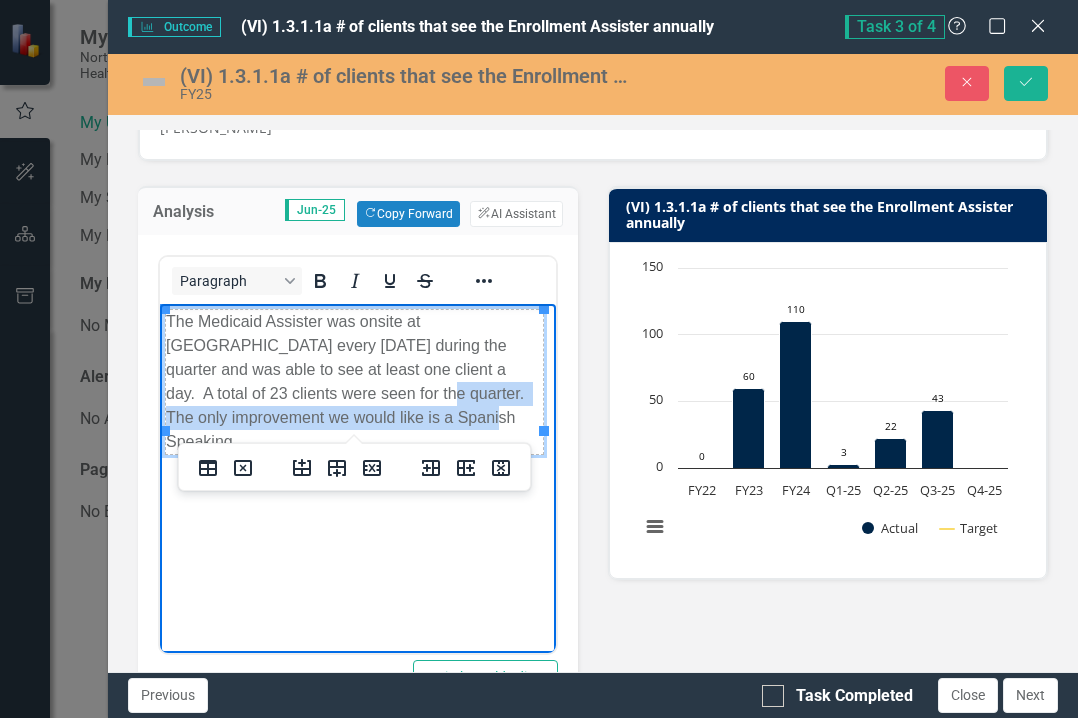drag, startPoint x: 276, startPoint y: 384, endPoint x: 341, endPoint y: 424, distance: 76.321686 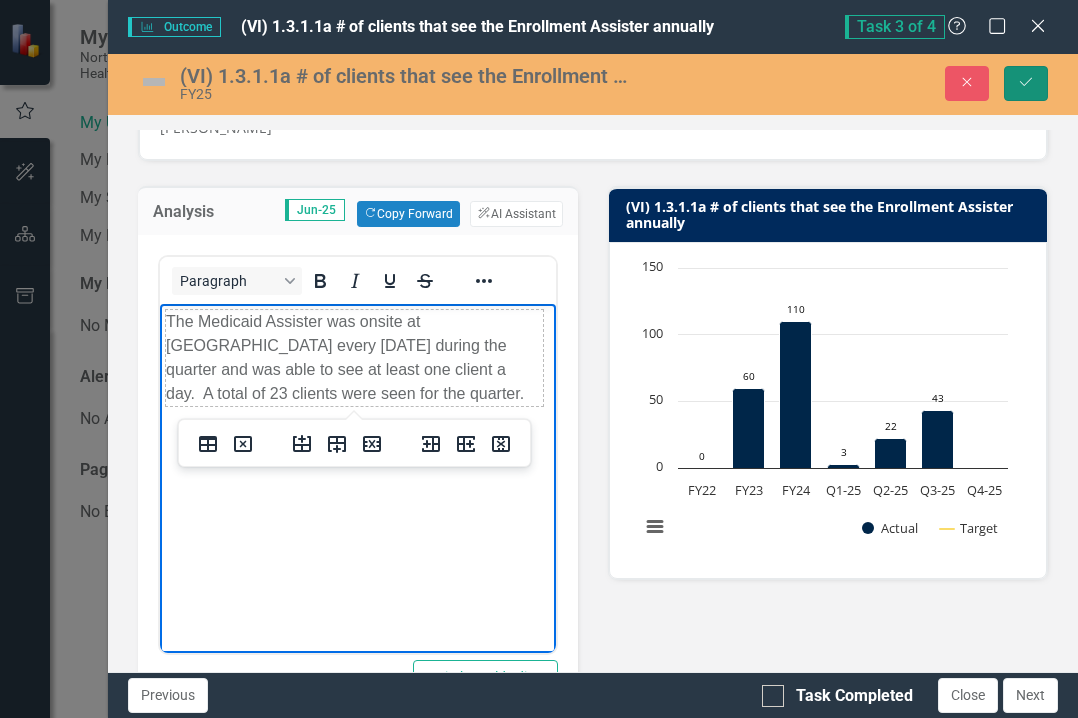 click on "Save" 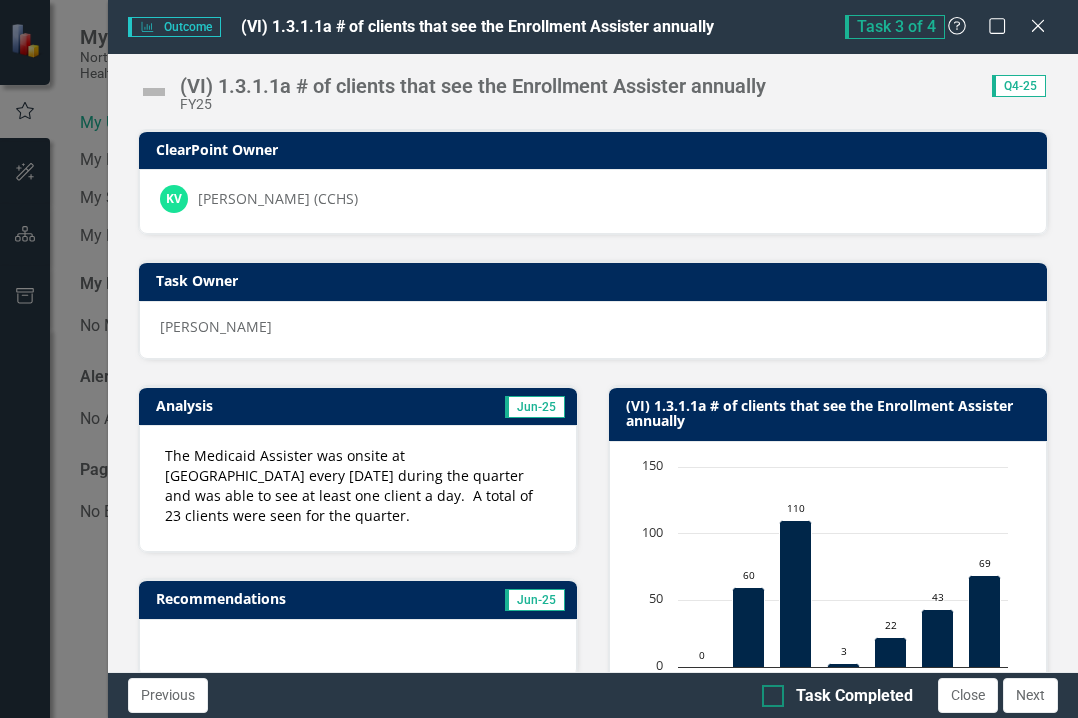 click at bounding box center [773, 696] 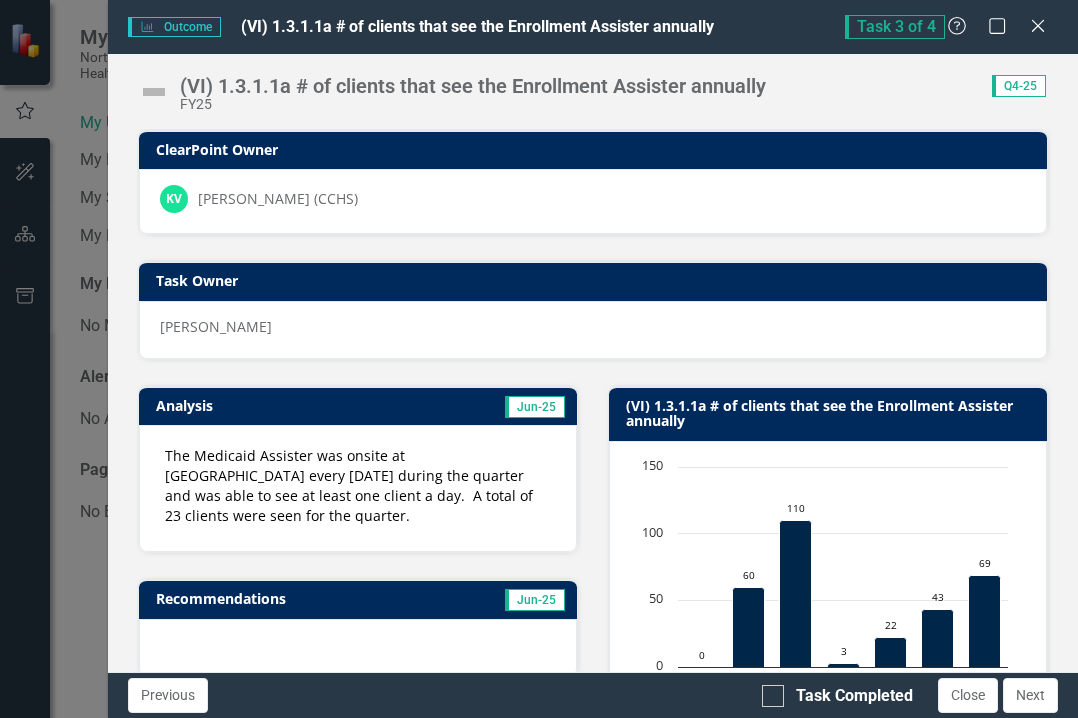 checkbox on "true" 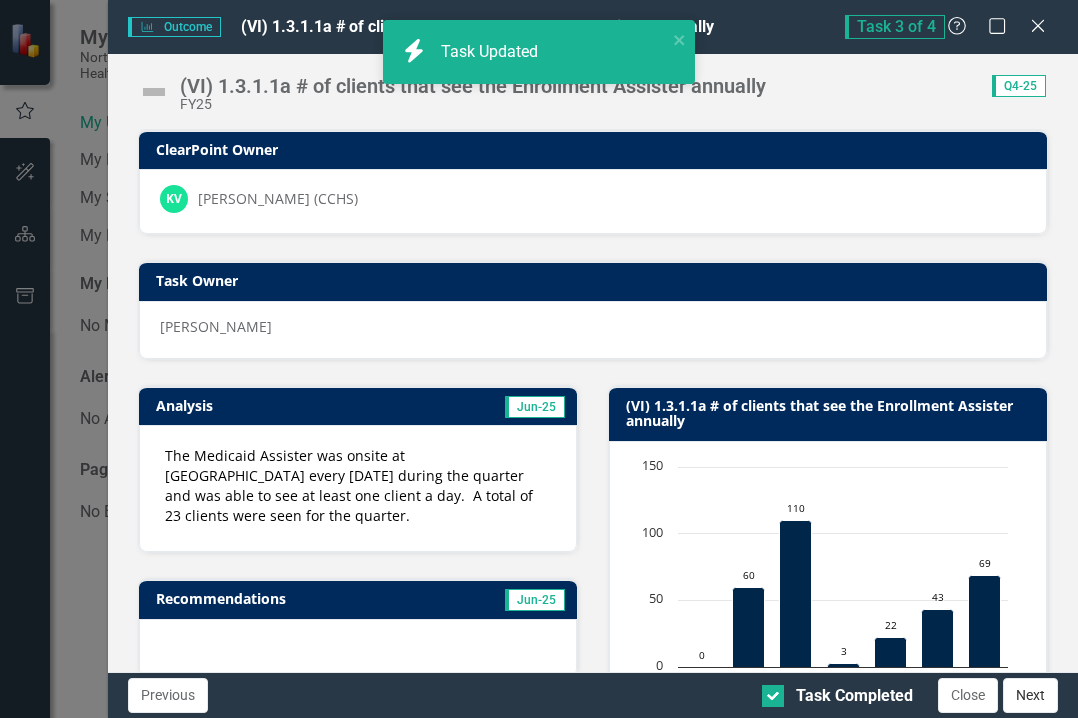 click on "Next" at bounding box center [1030, 695] 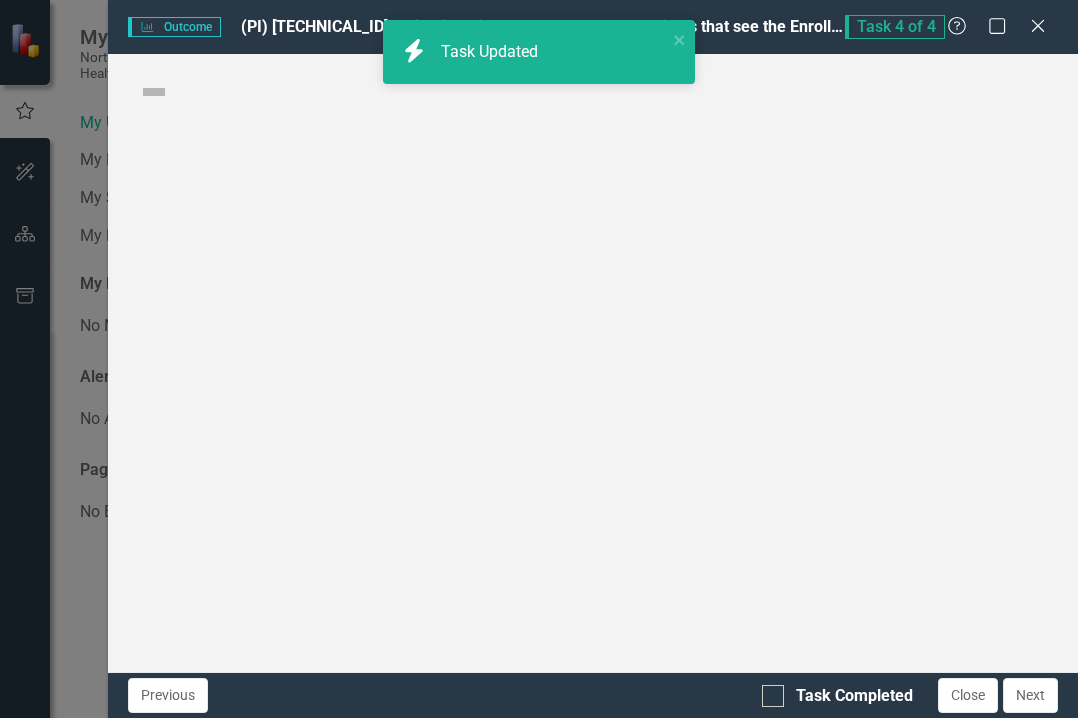 checkbox on "true" 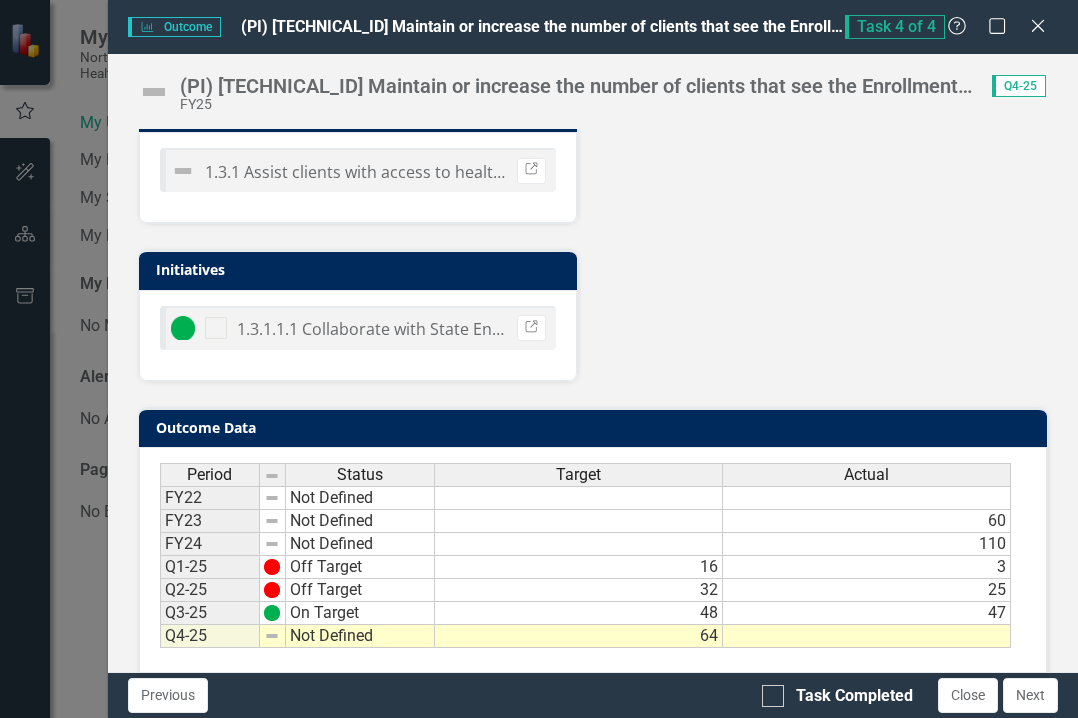 scroll, scrollTop: 700, scrollLeft: 0, axis: vertical 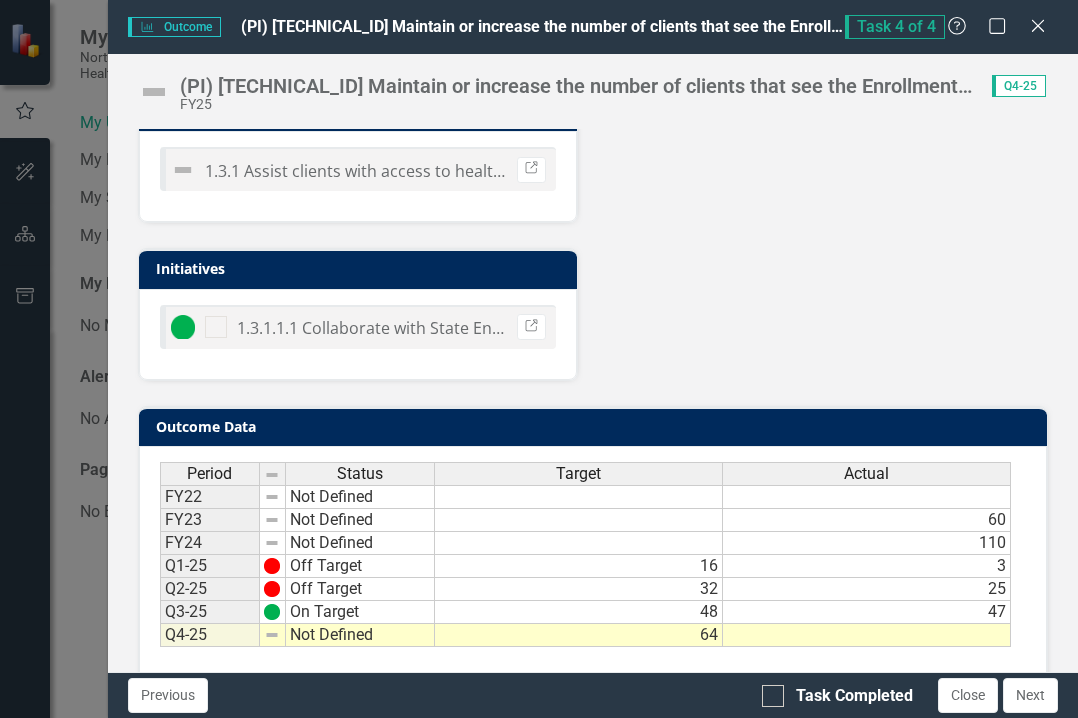 click at bounding box center [867, 635] 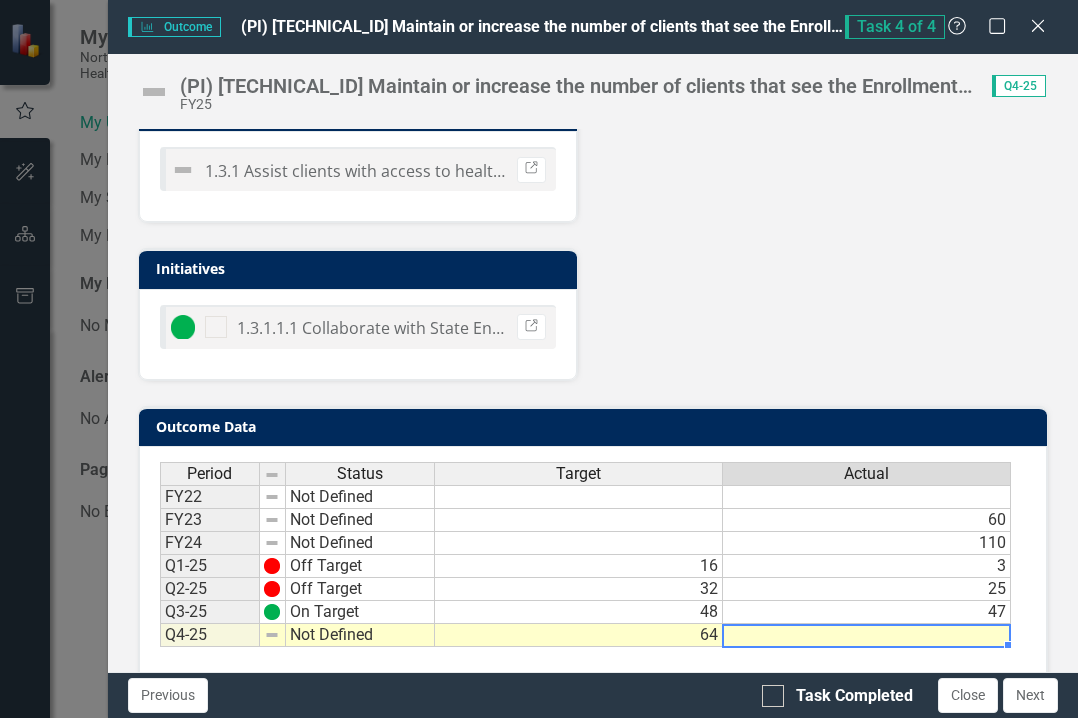 click at bounding box center (867, 635) 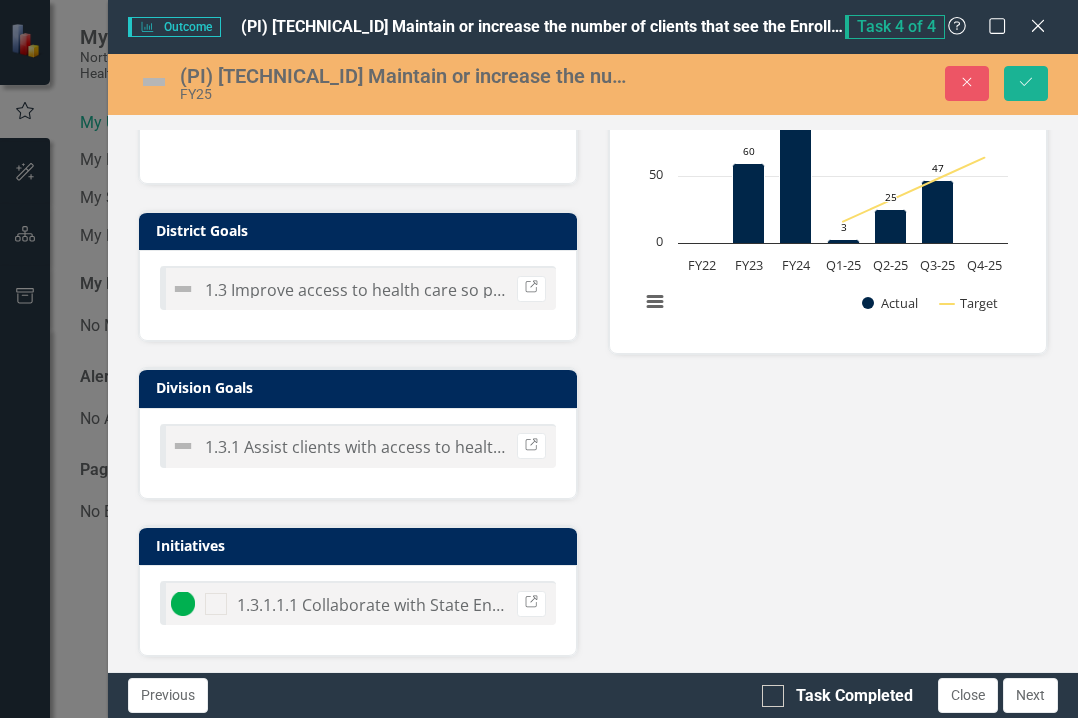 scroll, scrollTop: 300, scrollLeft: 0, axis: vertical 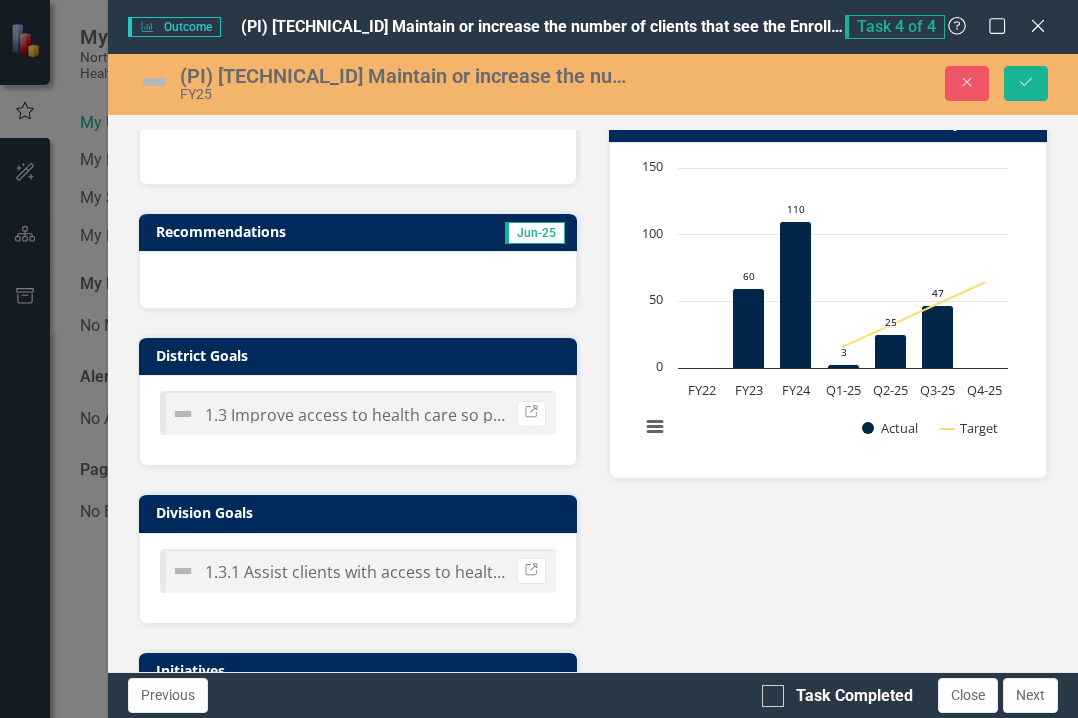 type on "69" 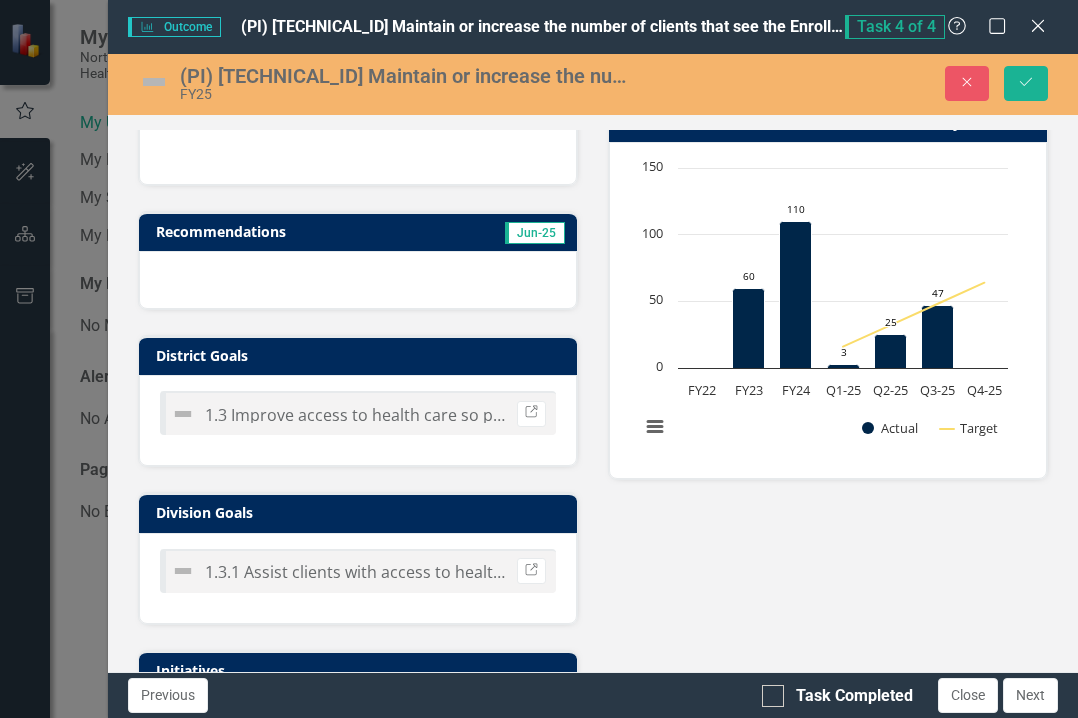 click at bounding box center [358, 280] 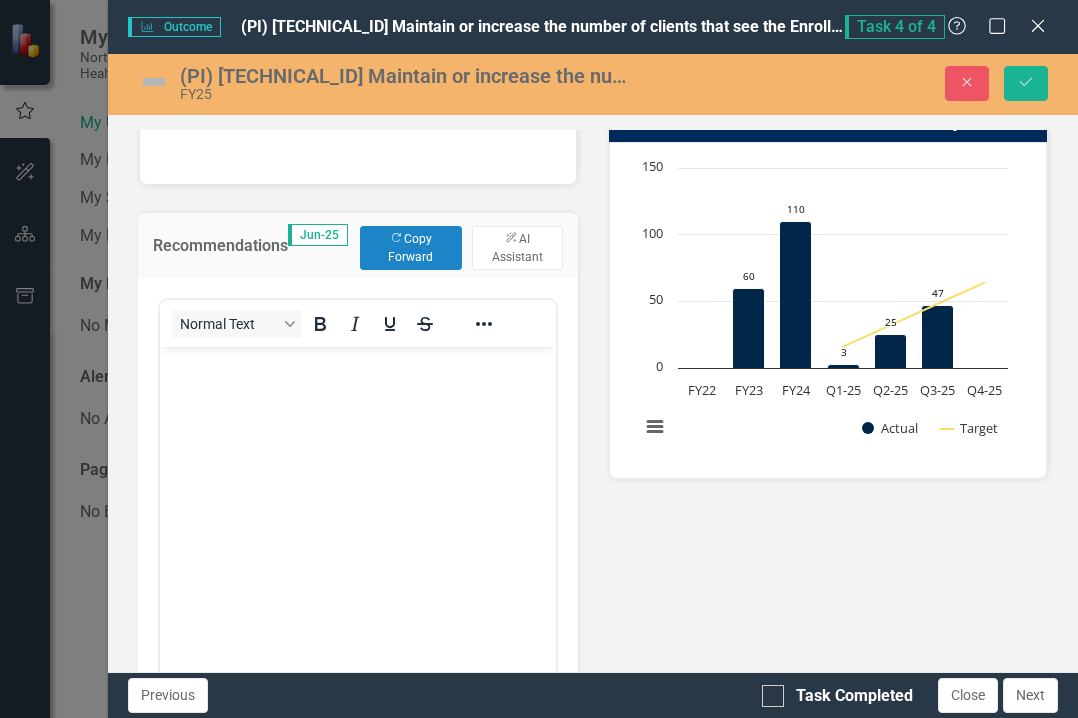 scroll, scrollTop: 0, scrollLeft: 0, axis: both 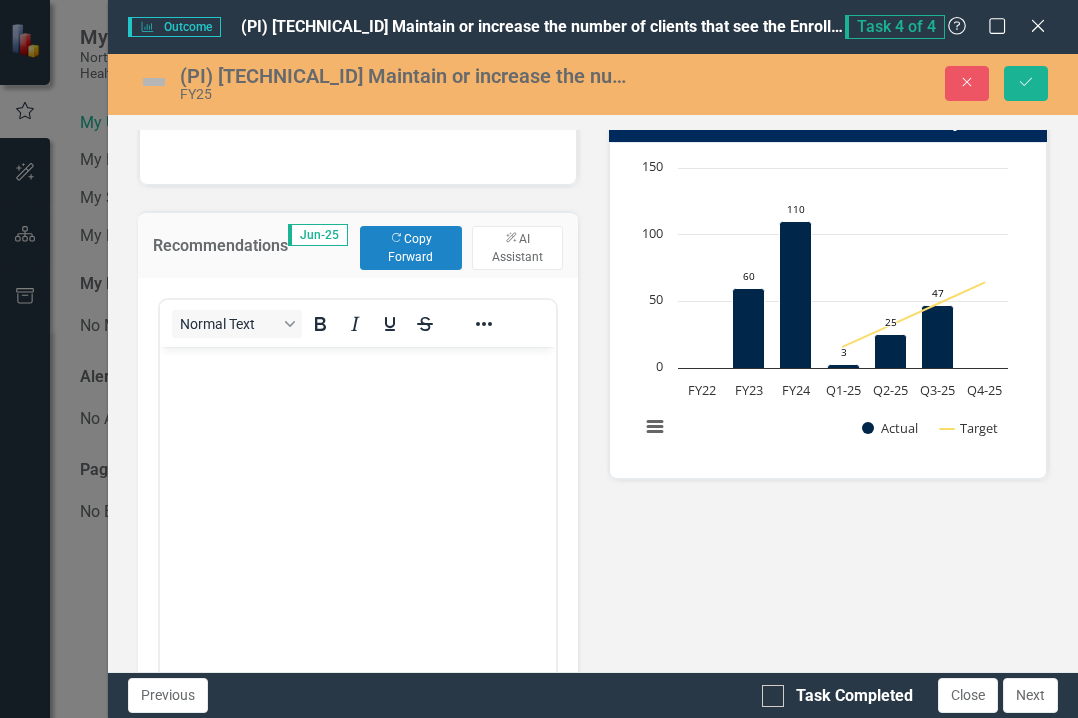click at bounding box center [357, 496] 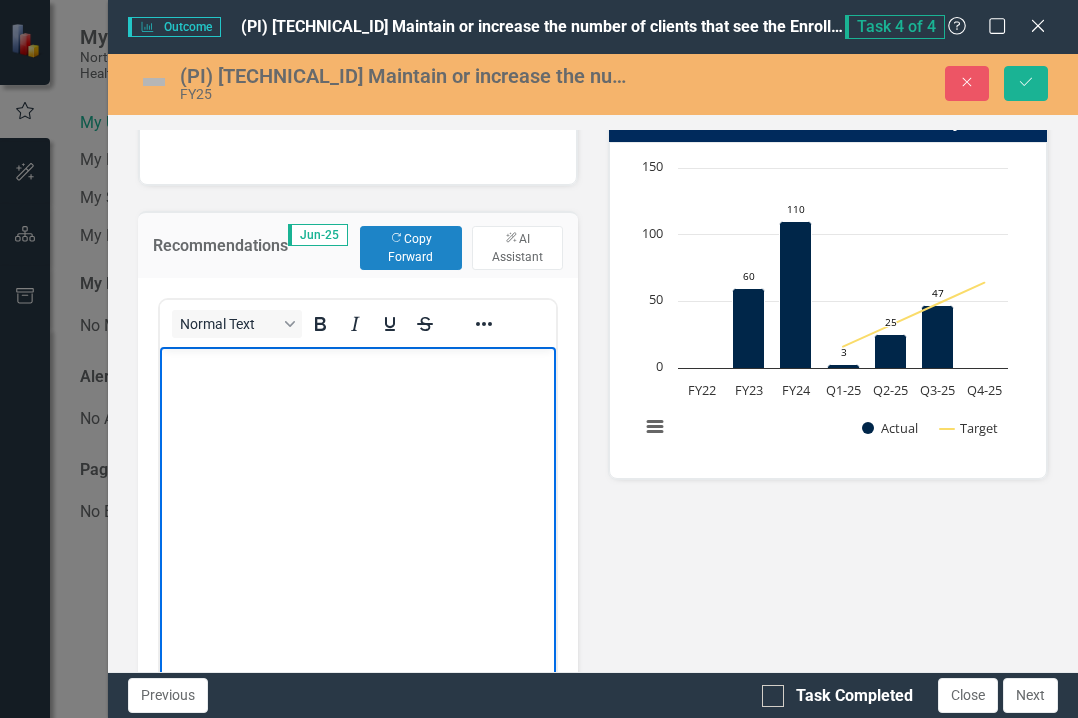 type 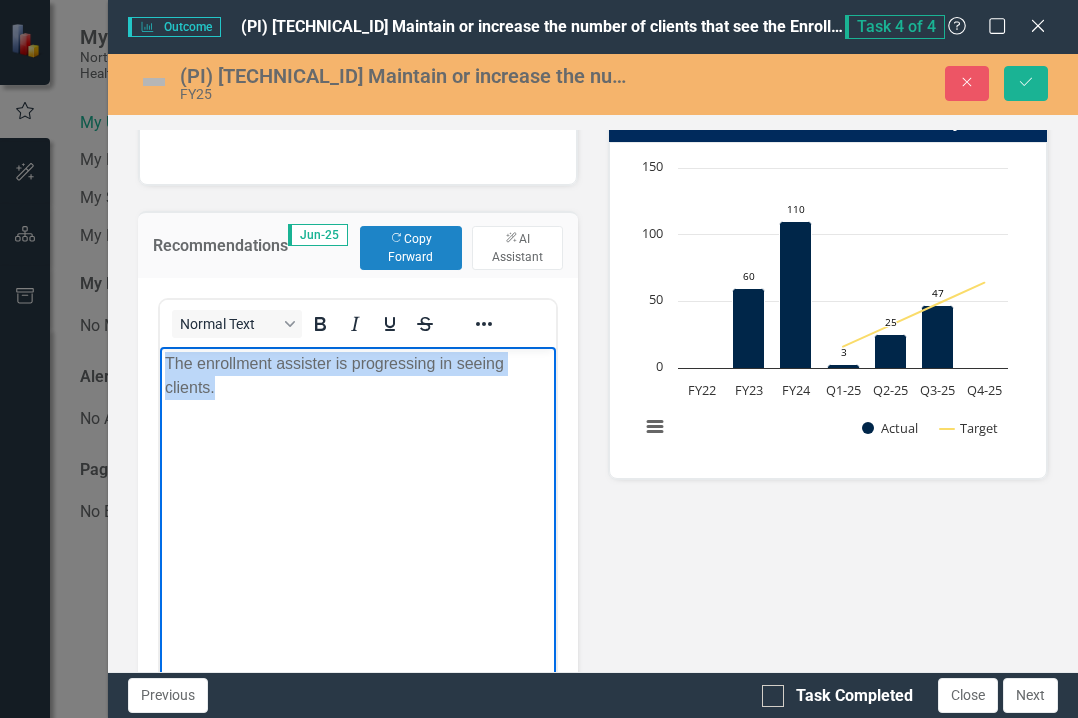 drag, startPoint x: 221, startPoint y: 397, endPoint x: 146, endPoint y: 349, distance: 89.04493 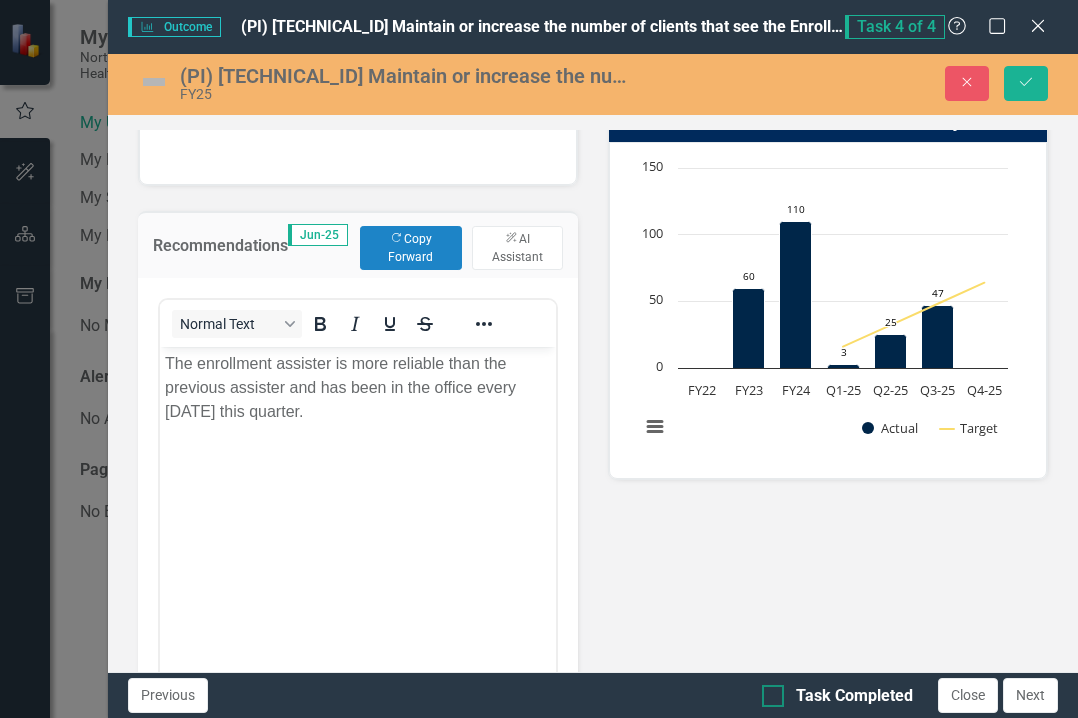 click on "Task Completed" at bounding box center (768, 691) 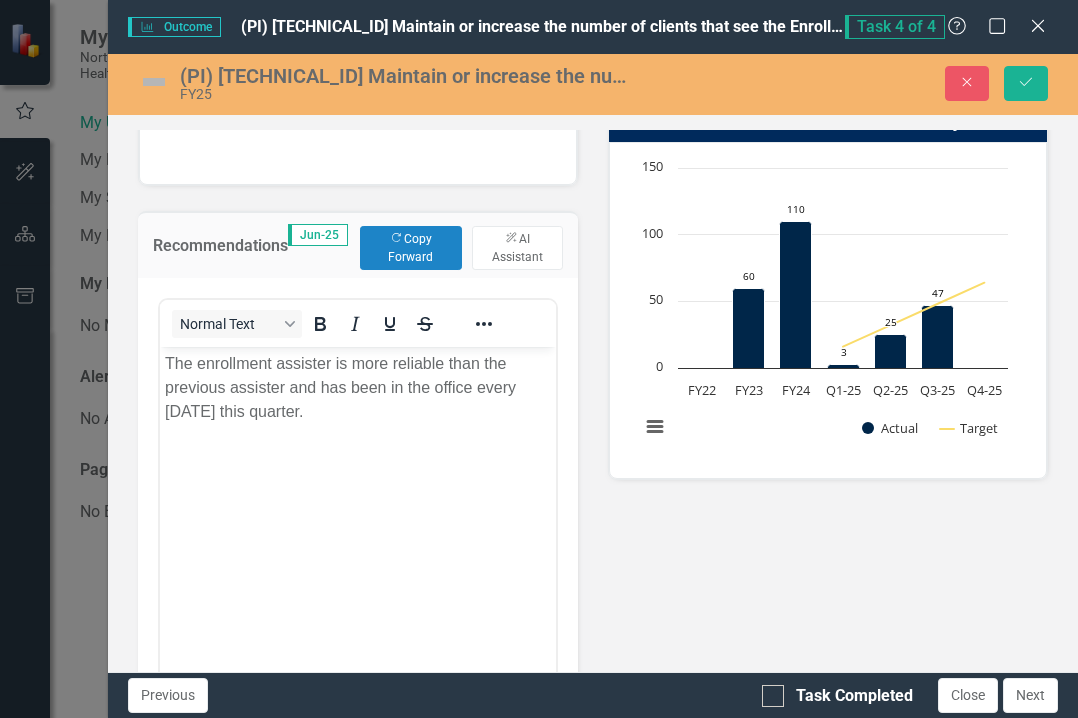 checkbox on "true" 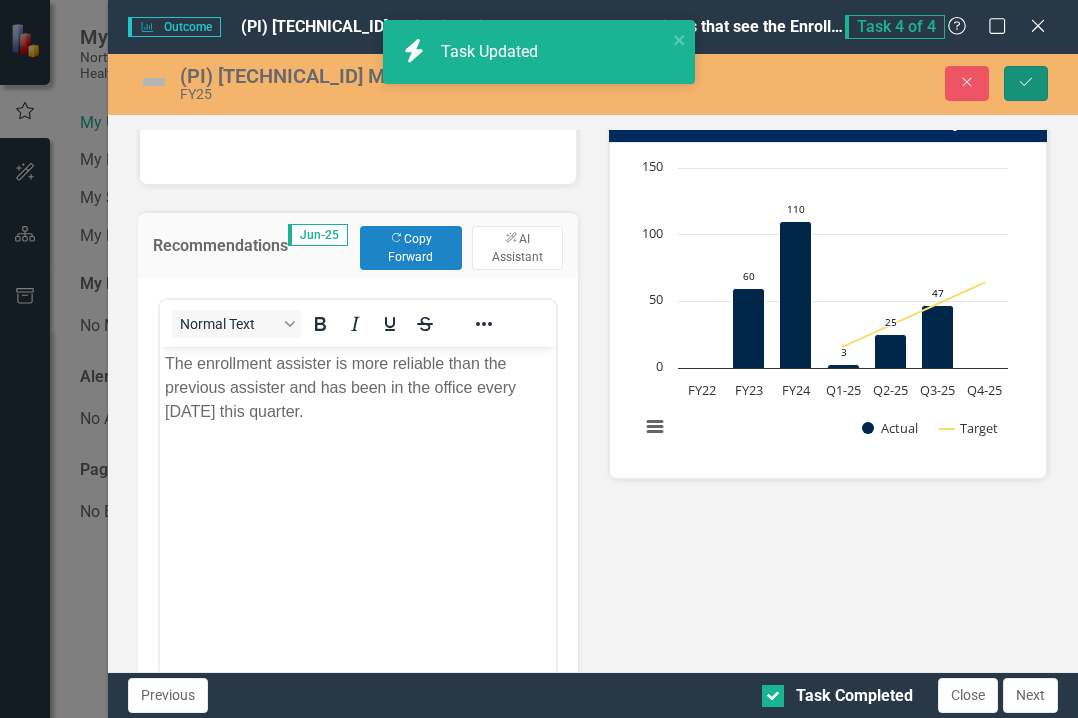 click on "Save" 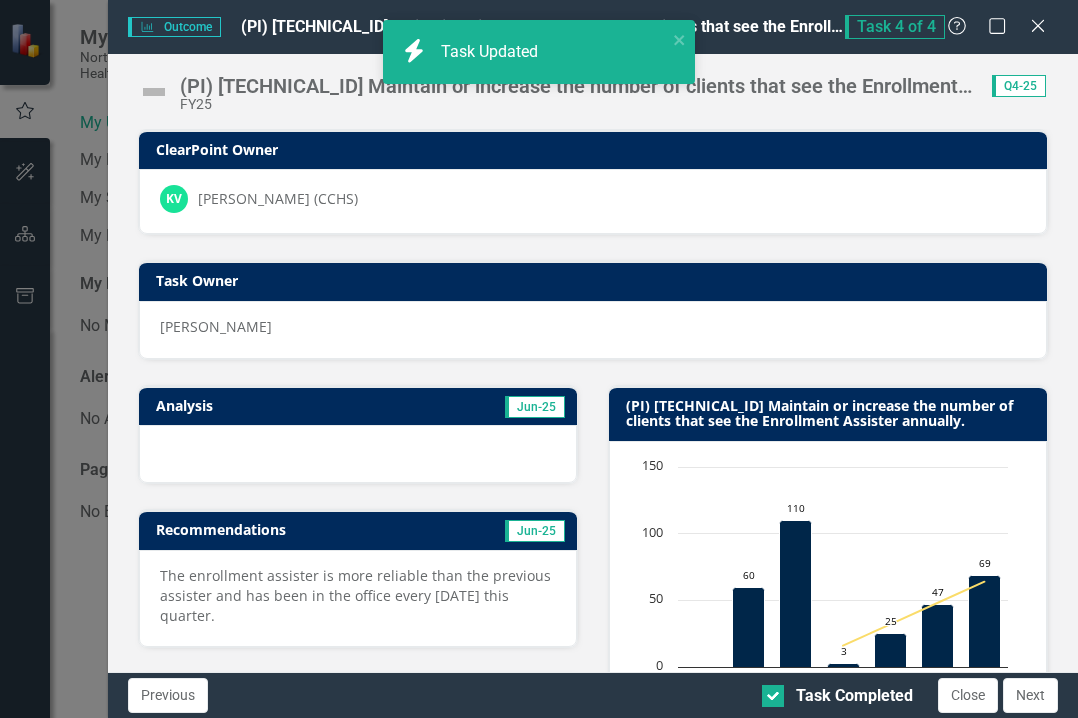 click at bounding box center (154, 92) 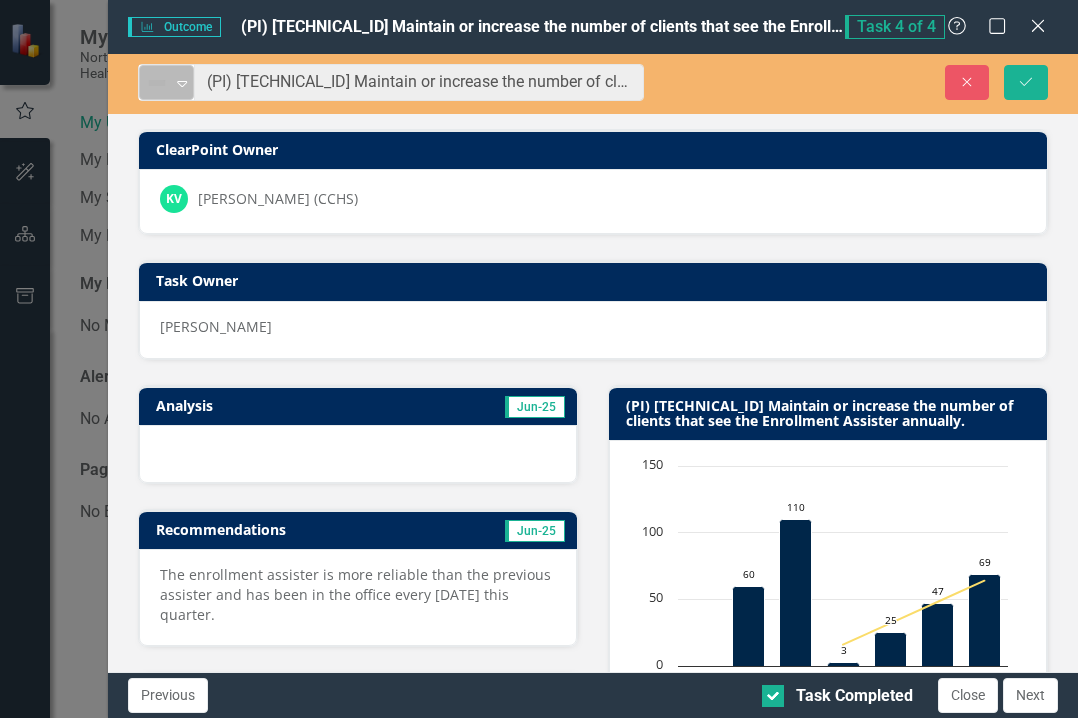 click on "Expand" 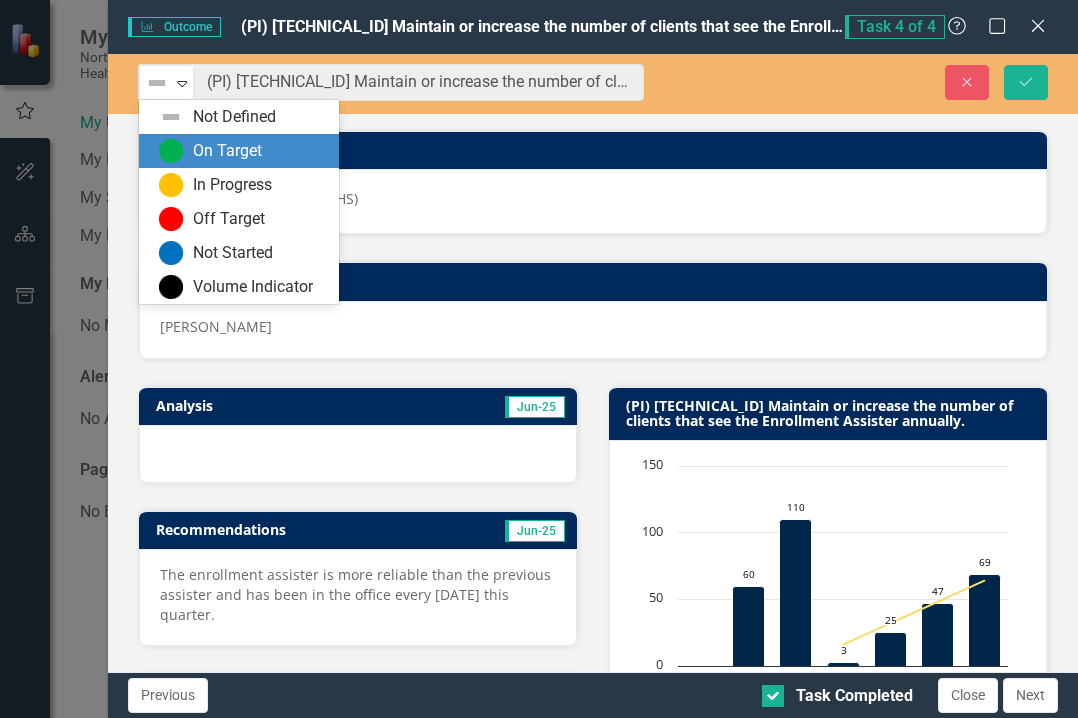 click on "On Target" at bounding box center [239, 151] 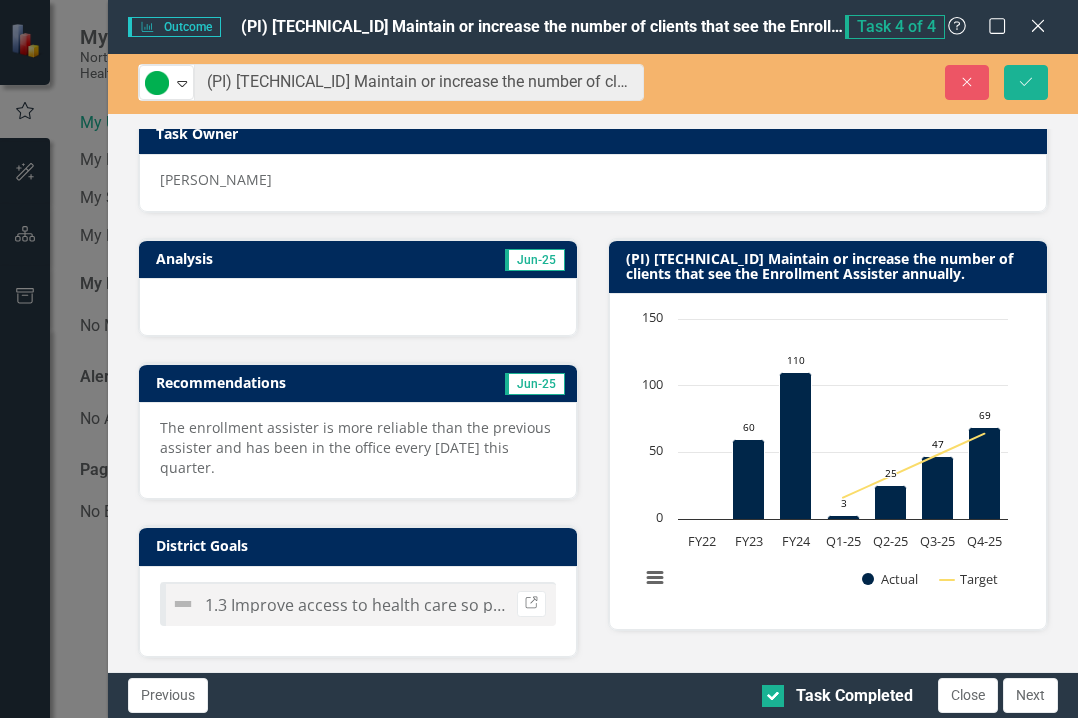 scroll, scrollTop: 300, scrollLeft: 0, axis: vertical 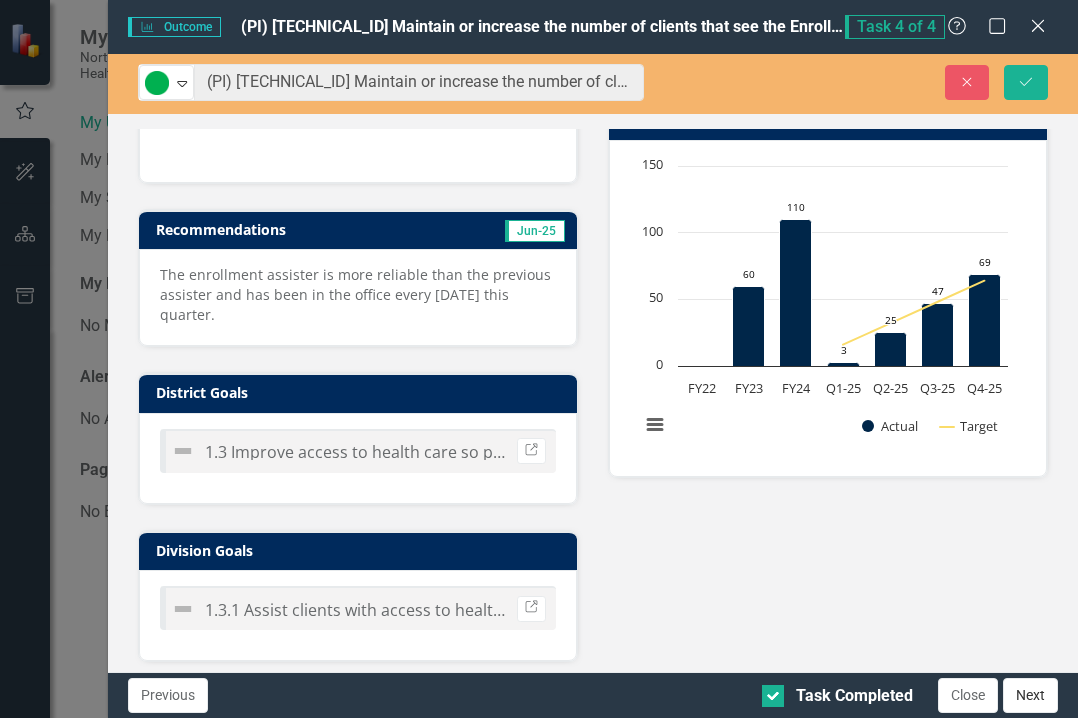 click on "Next" at bounding box center [1030, 695] 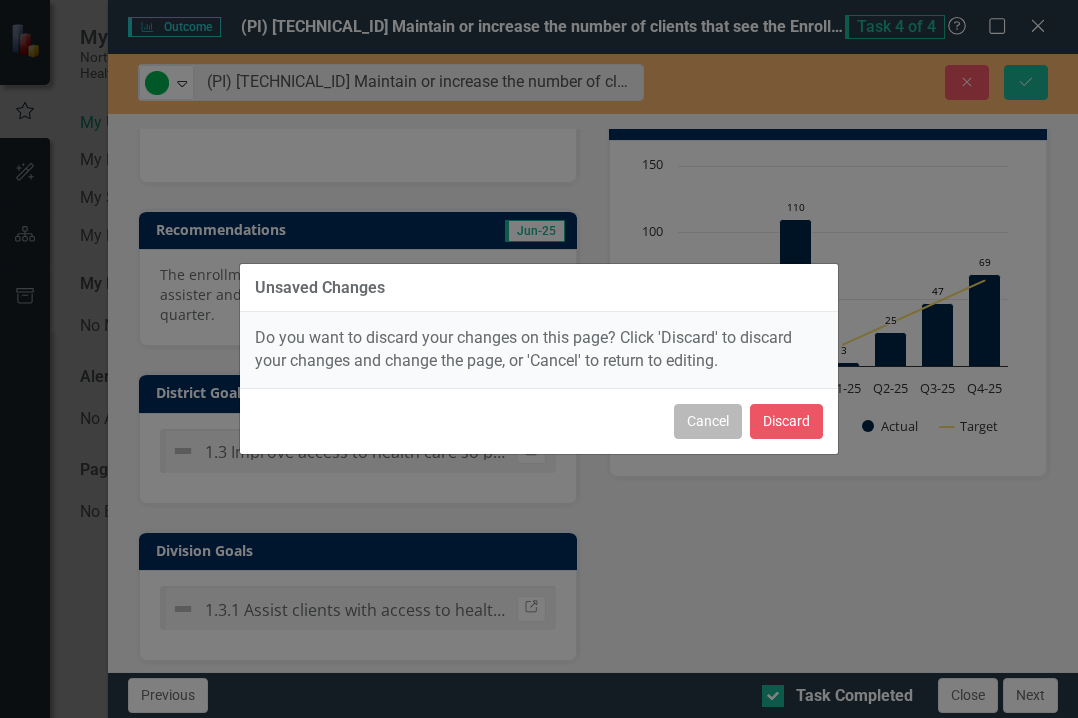 click on "Cancel" at bounding box center [708, 421] 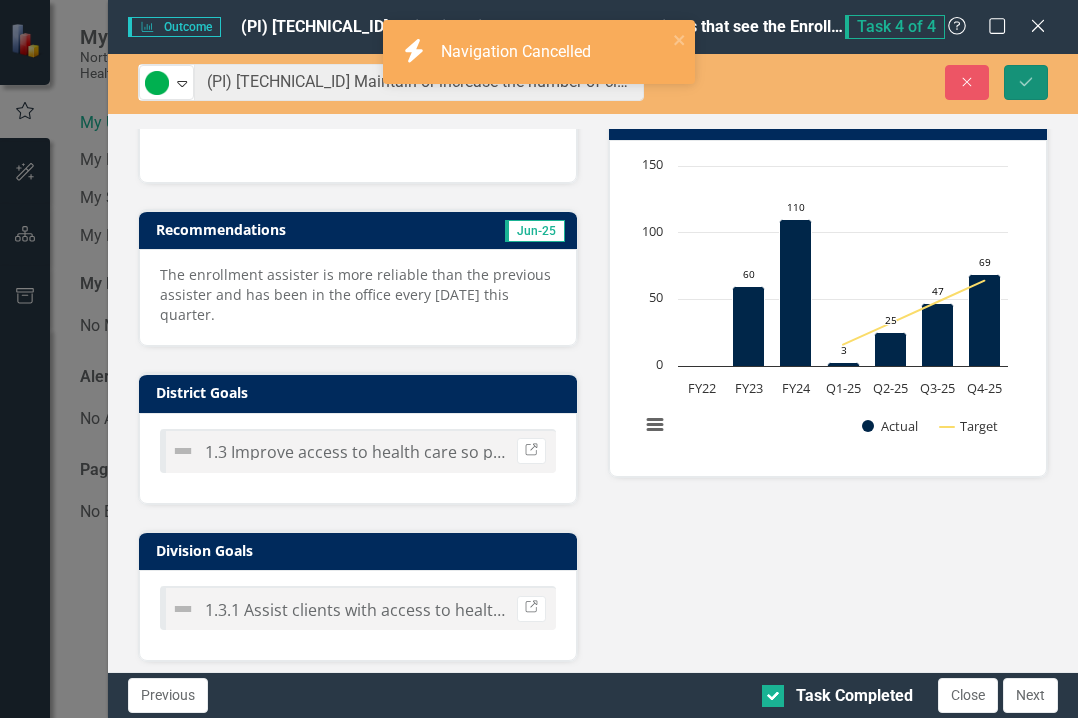 click on "Save" at bounding box center [1026, 82] 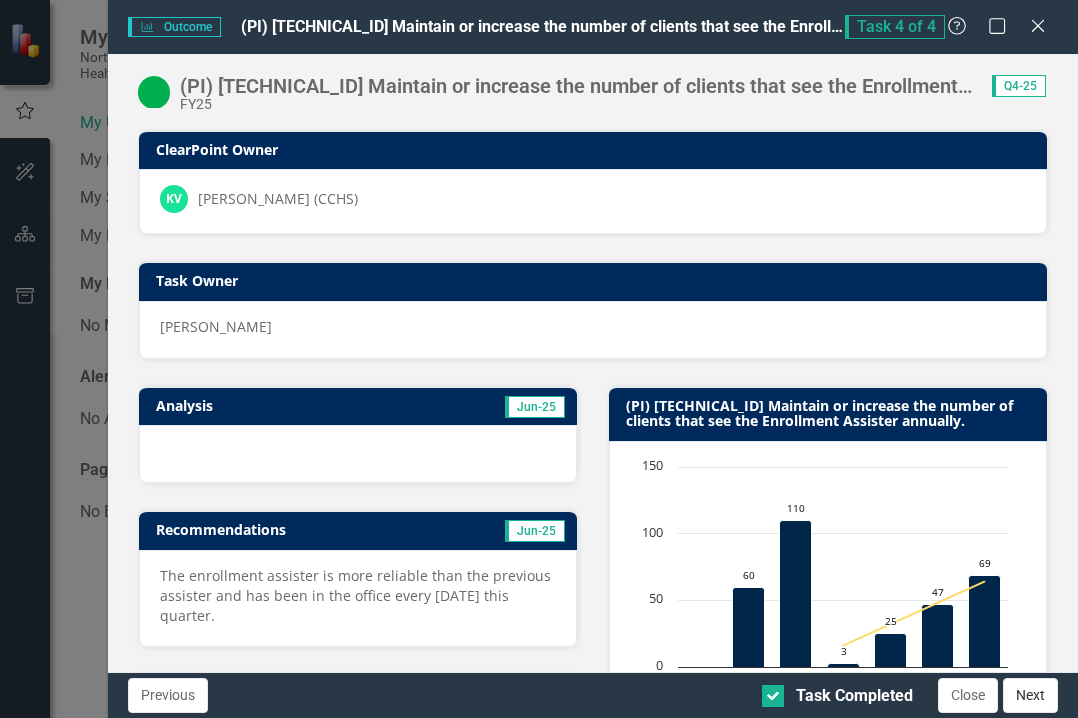 click on "Next" at bounding box center (1030, 695) 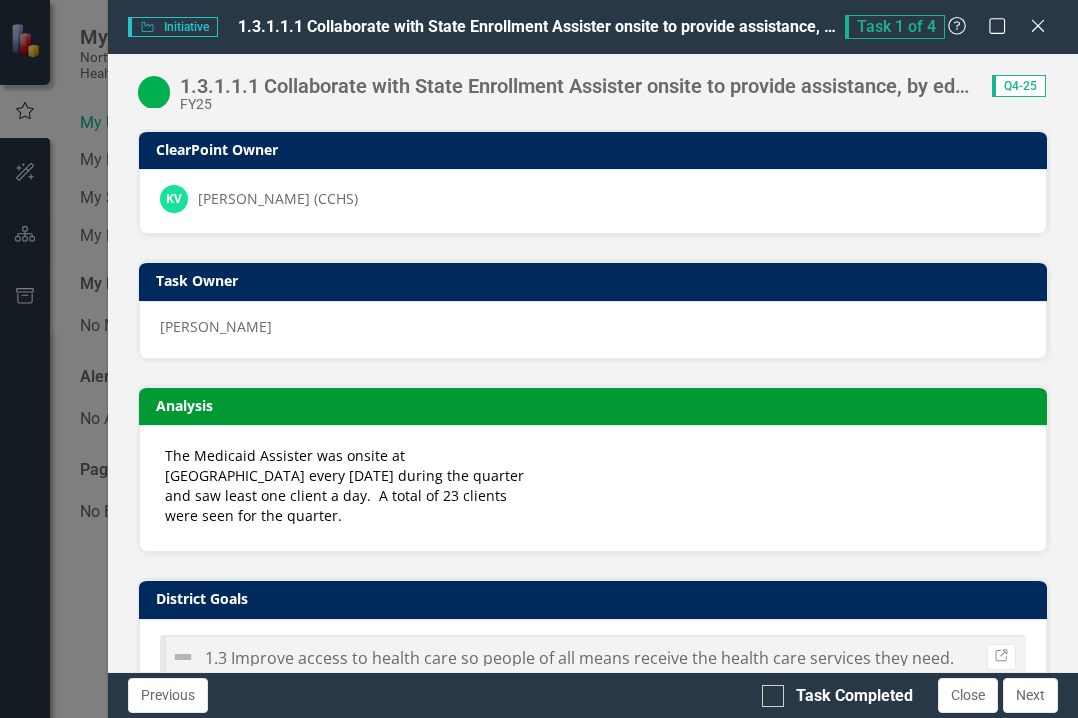 checkbox on "true" 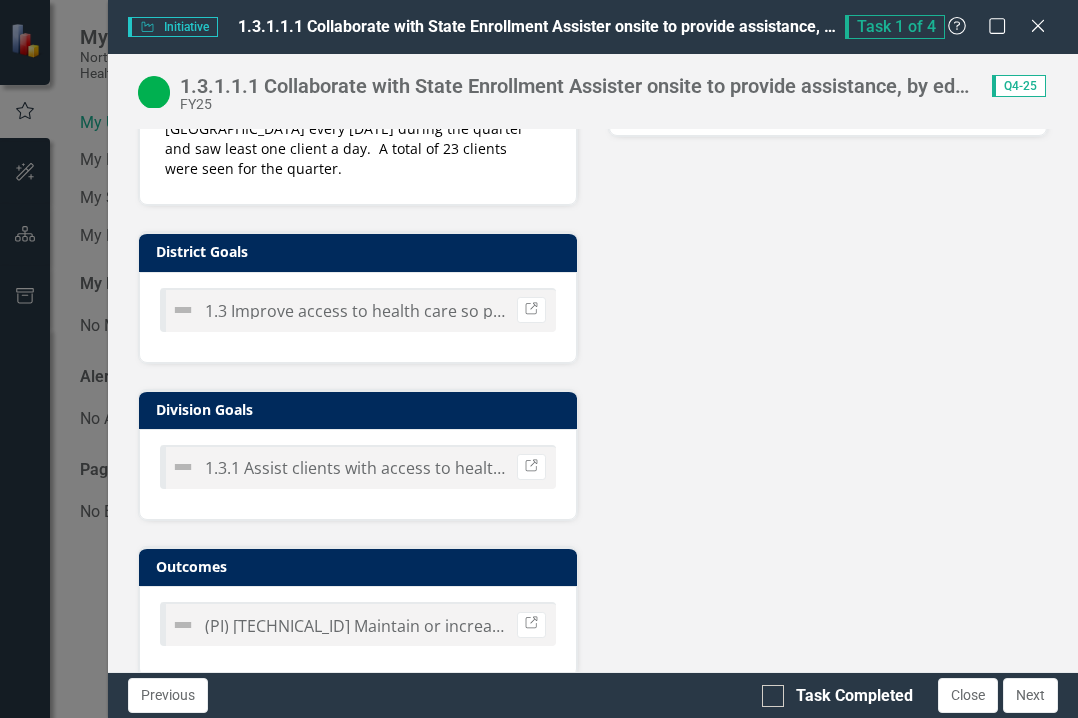 scroll, scrollTop: 353, scrollLeft: 0, axis: vertical 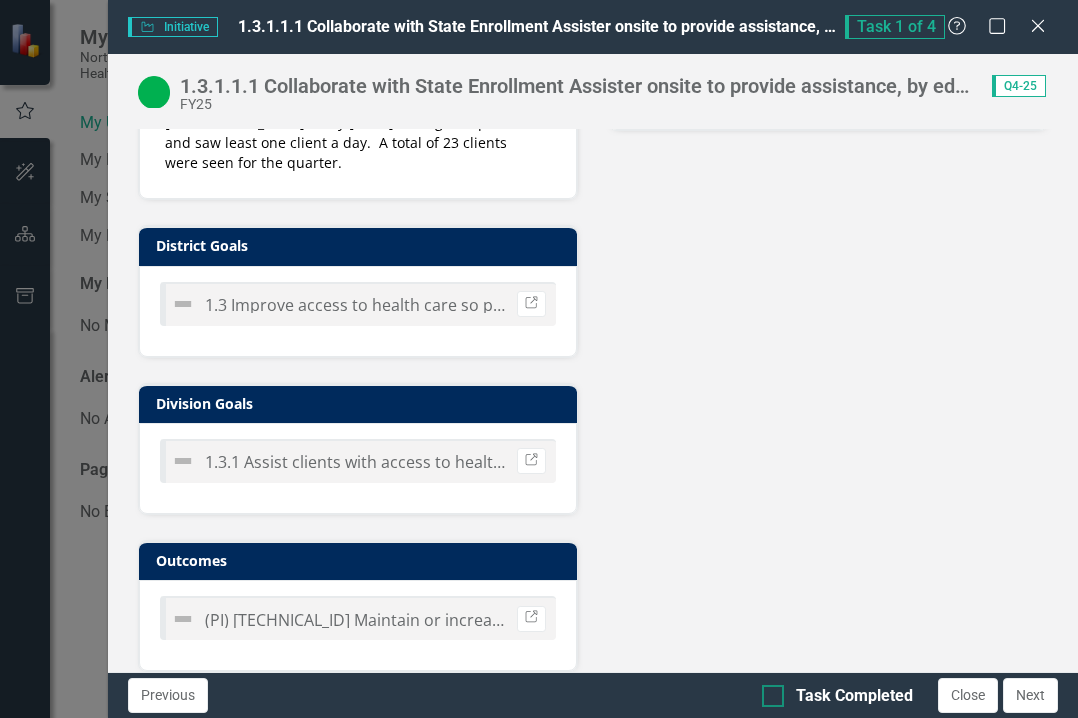 click at bounding box center (773, 696) 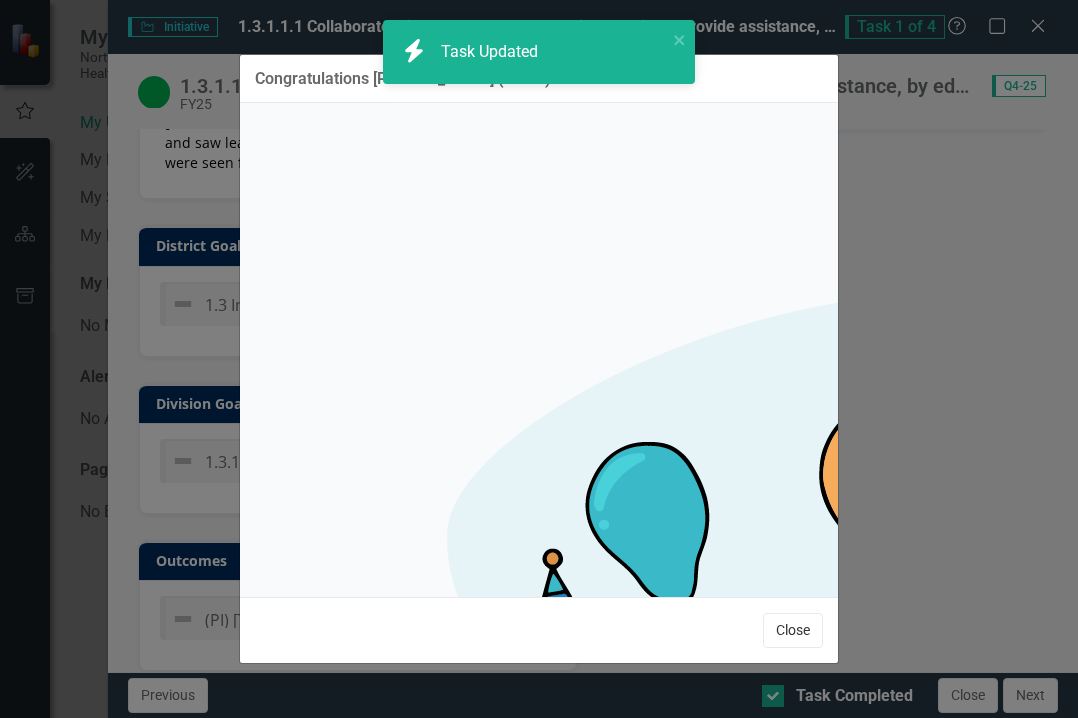 click on "Close" at bounding box center [793, 630] 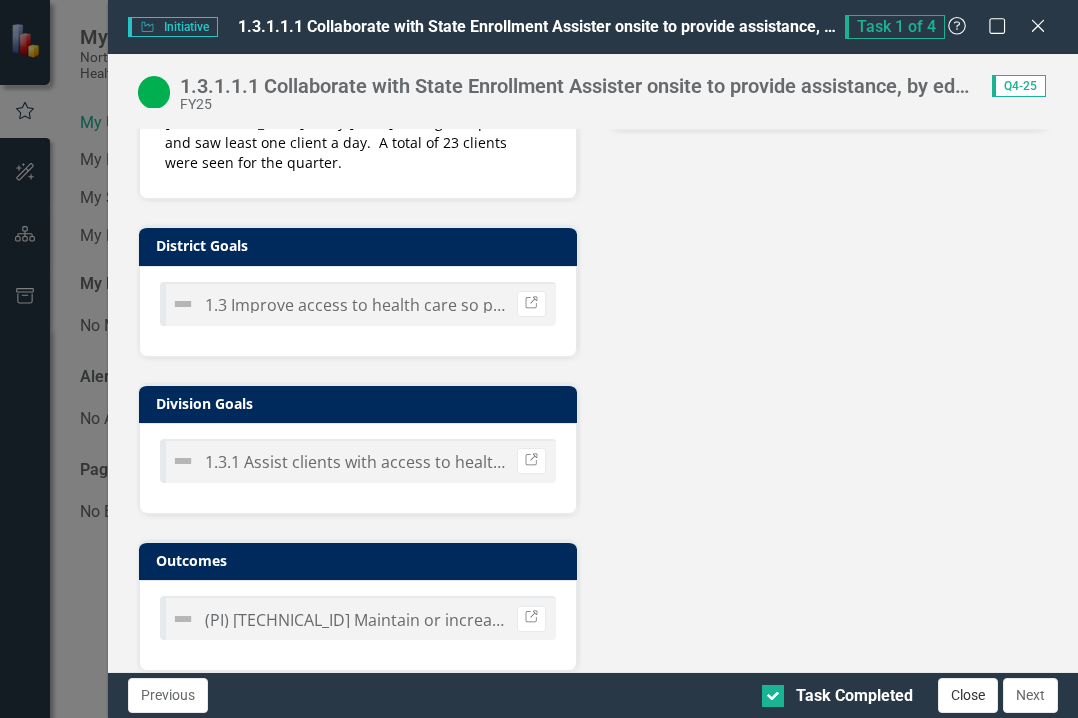 click on "Close" at bounding box center (968, 695) 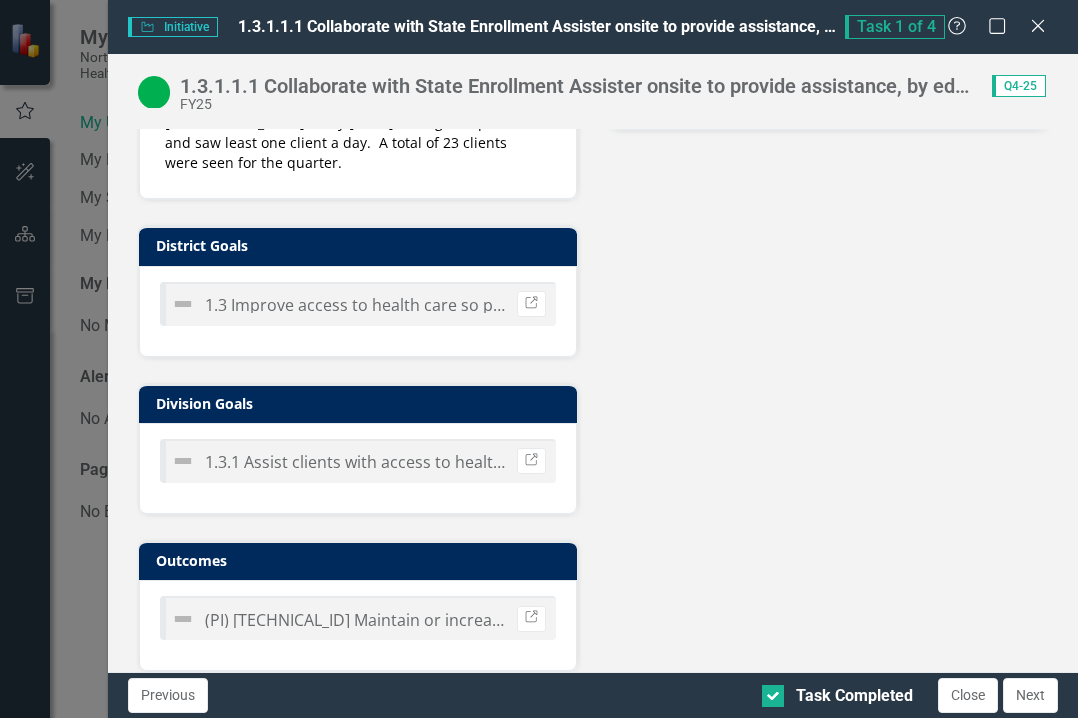 checkbox on "true" 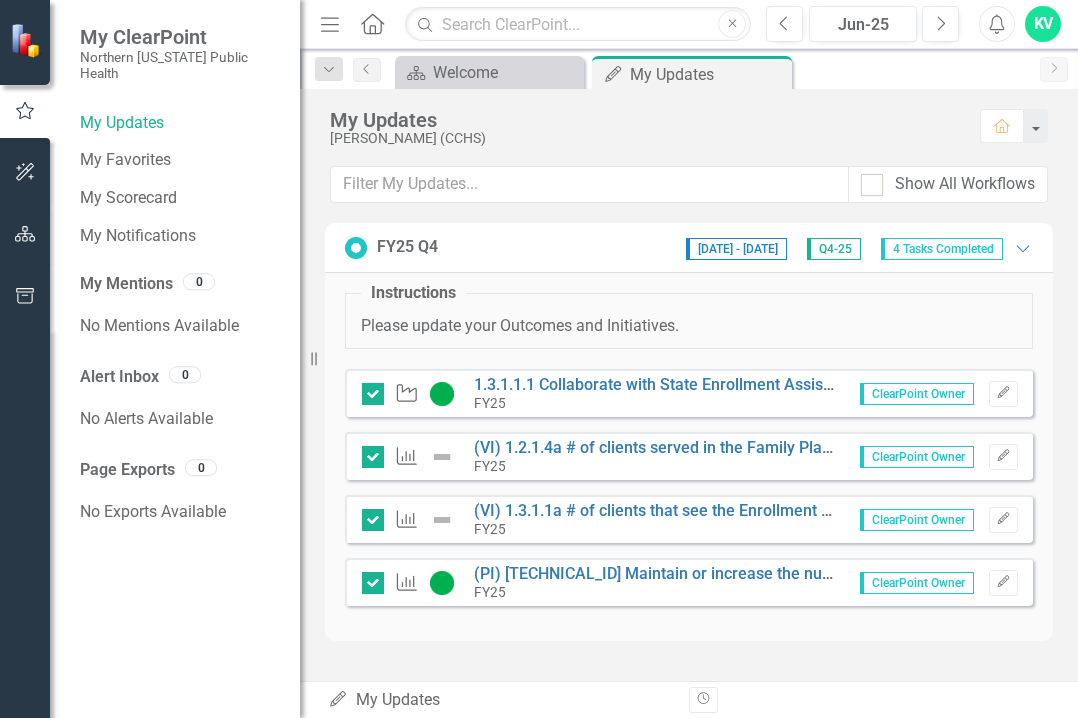 type 